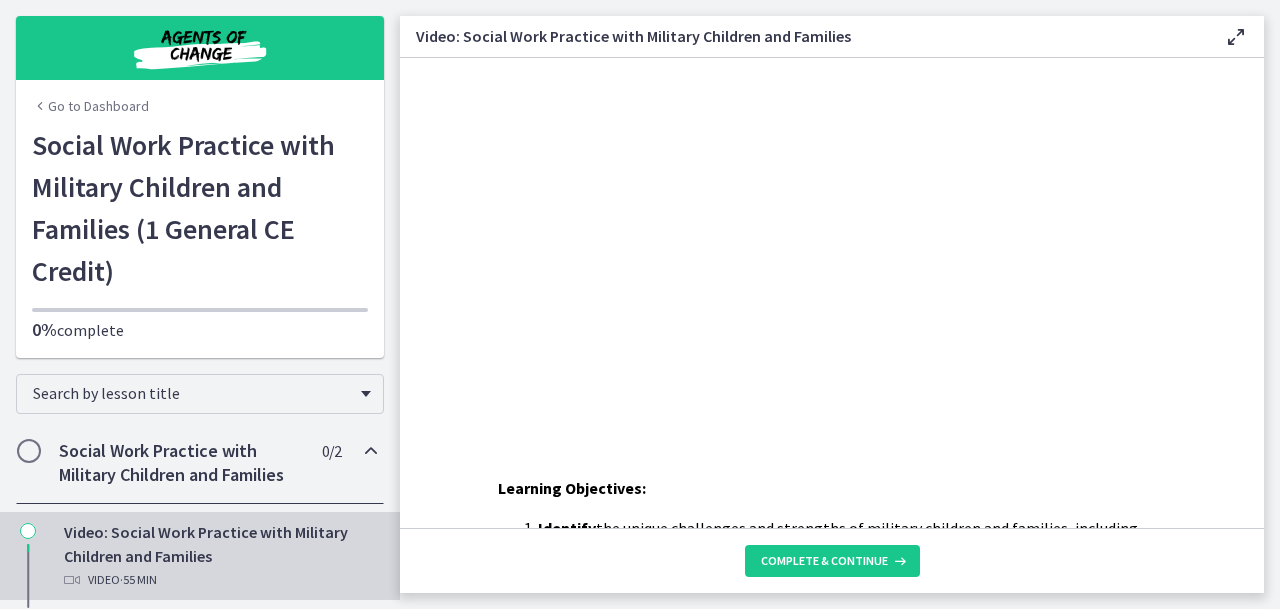 scroll, scrollTop: 0, scrollLeft: 0, axis: both 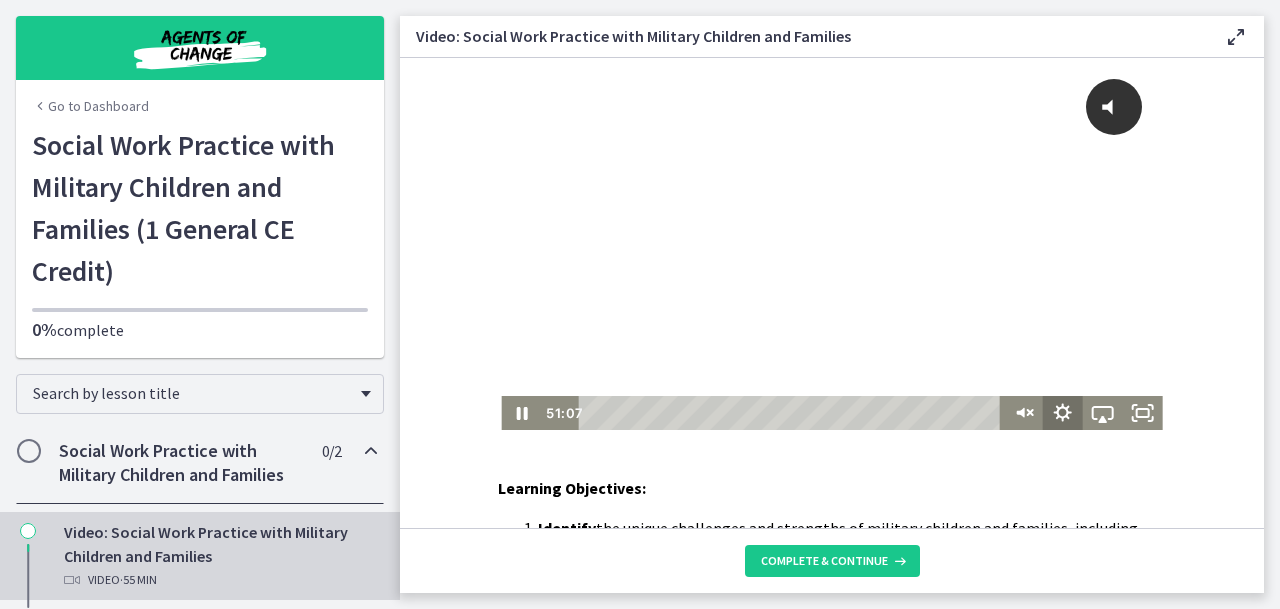 click 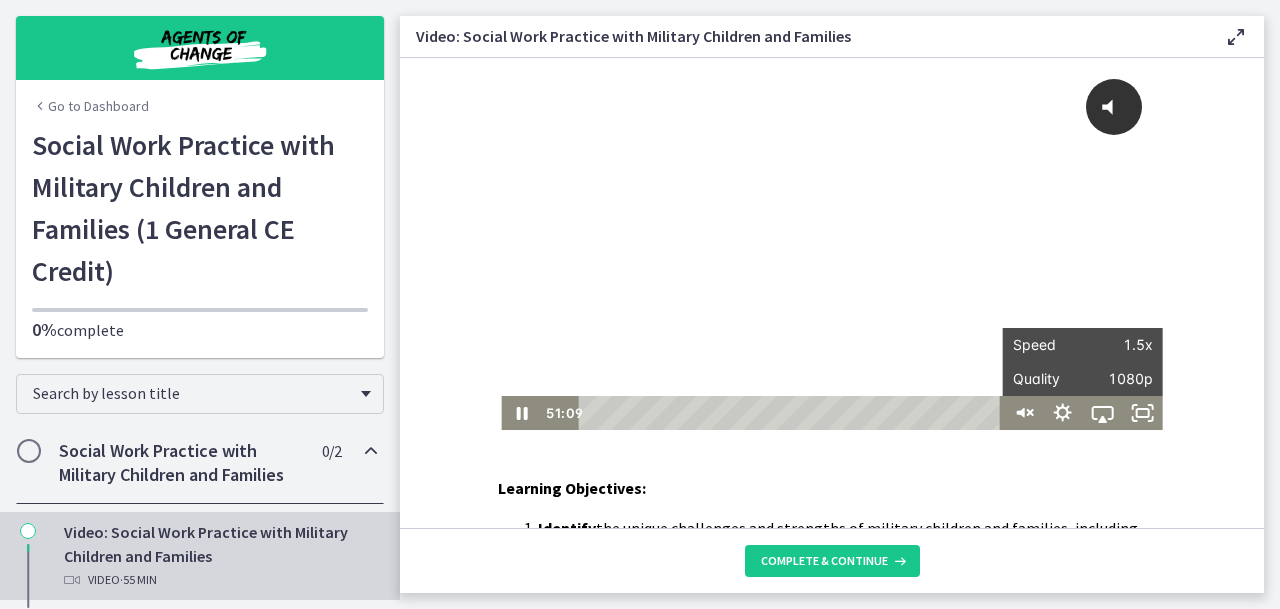 click on "Learning Objectives: Identify  the unique challenges and strengths of military children and families, including impacts of deployment, relocation, and trauma. Apply  culturally competent, trauma-informed strategies to support military families in clinical, educational, and community settings. Evaluate  available resources and healthcare systems to effectively connect military families with appropriate behavioral health and support services. Videos in Presentation: Veterans Health Administration: The Power of 1:  https://youtu.be/WSx11Kmnmrgsi=2EjZraYYJVWk3ujj Cohen Veterans Network - Shelley's Transition Out of the Military:  https://www.youtube.com/watch?v=iVDqbW2Qa2Q   National Military Family Association - Military Spouse Licensing: Be Your Best Advocate!  https://www.youtube.com/watch?v=RiA-9uWOeQ0   Blue Star Families: How Personal and Professional Community Shapes the Military Spouse Experience:  https://www.youtube.com/watch?v=BMwiJP0O7Ks" 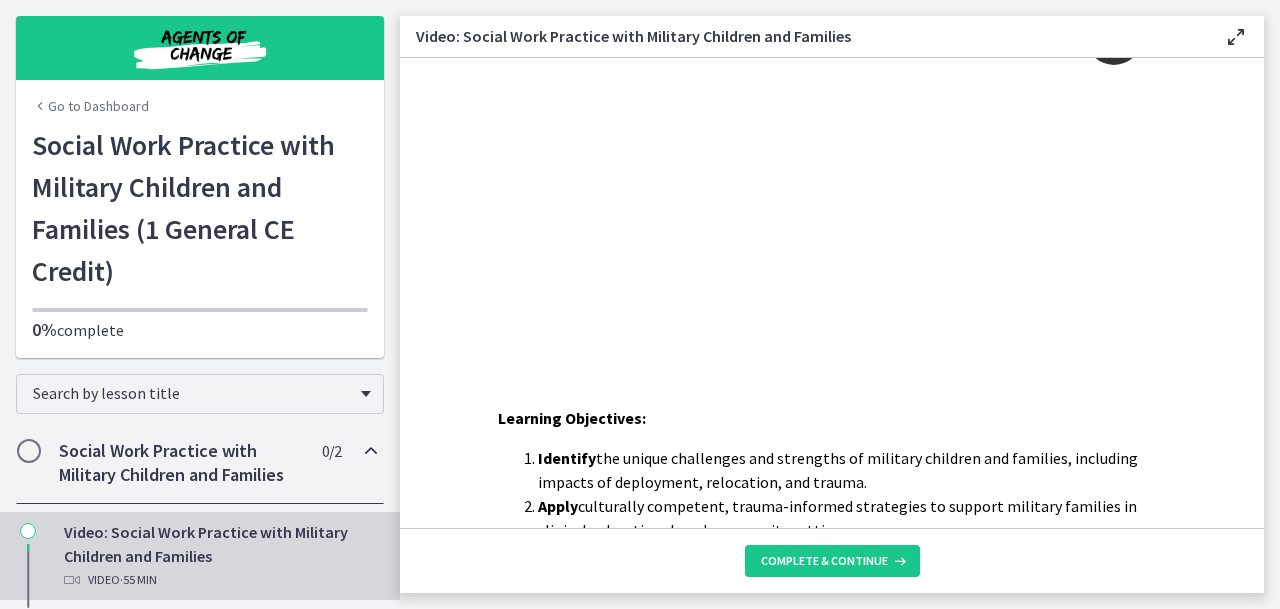 scroll, scrollTop: 71, scrollLeft: 0, axis: vertical 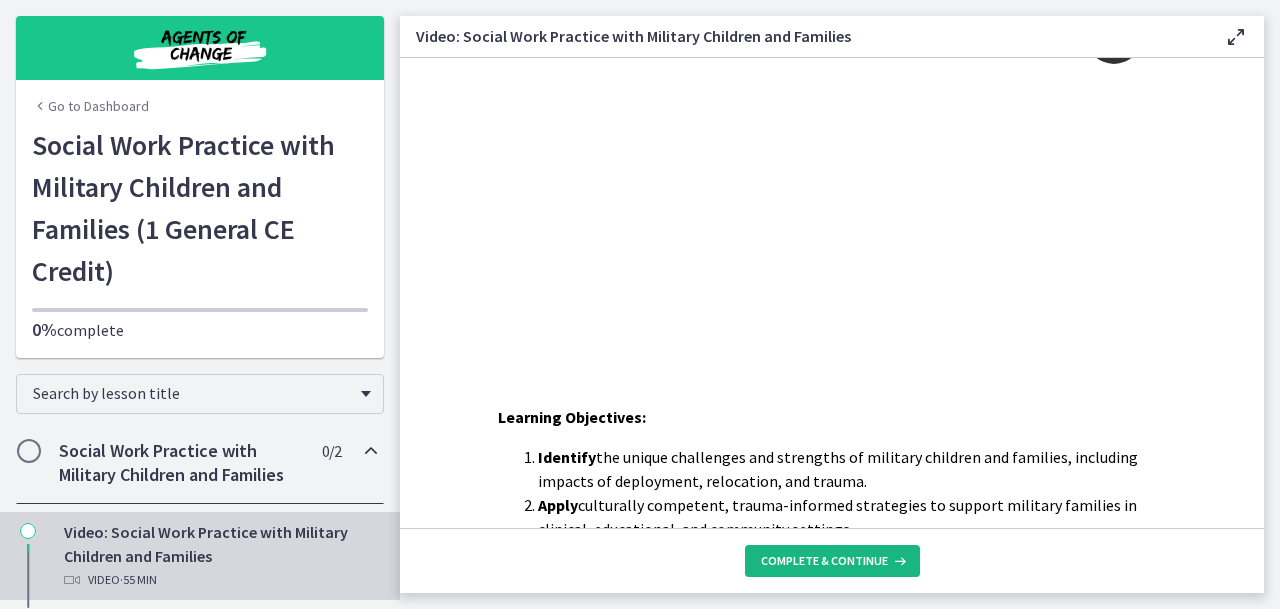 click on "Complete & continue" at bounding box center (824, 561) 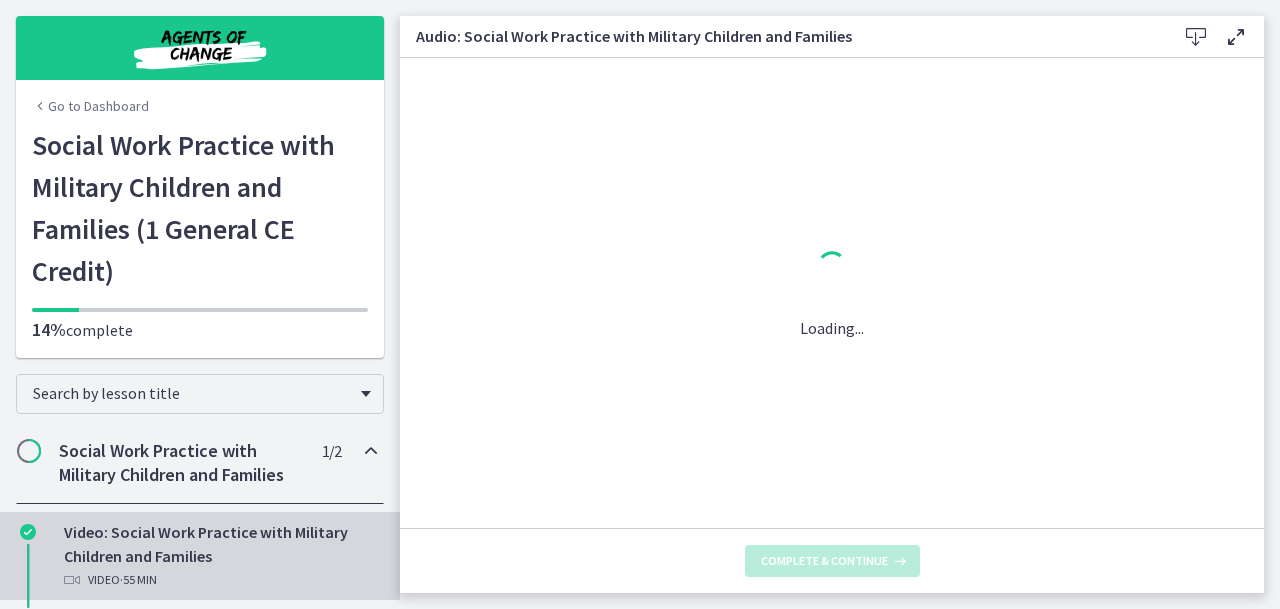 scroll, scrollTop: 0, scrollLeft: 0, axis: both 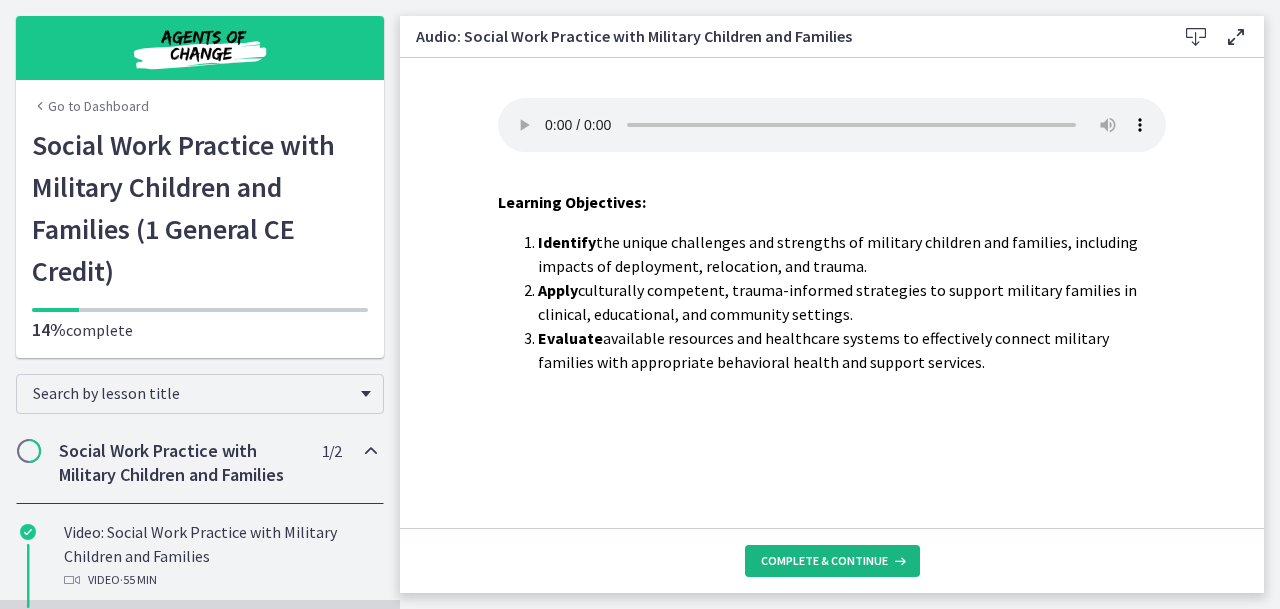 click on "Complete & continue" at bounding box center (824, 561) 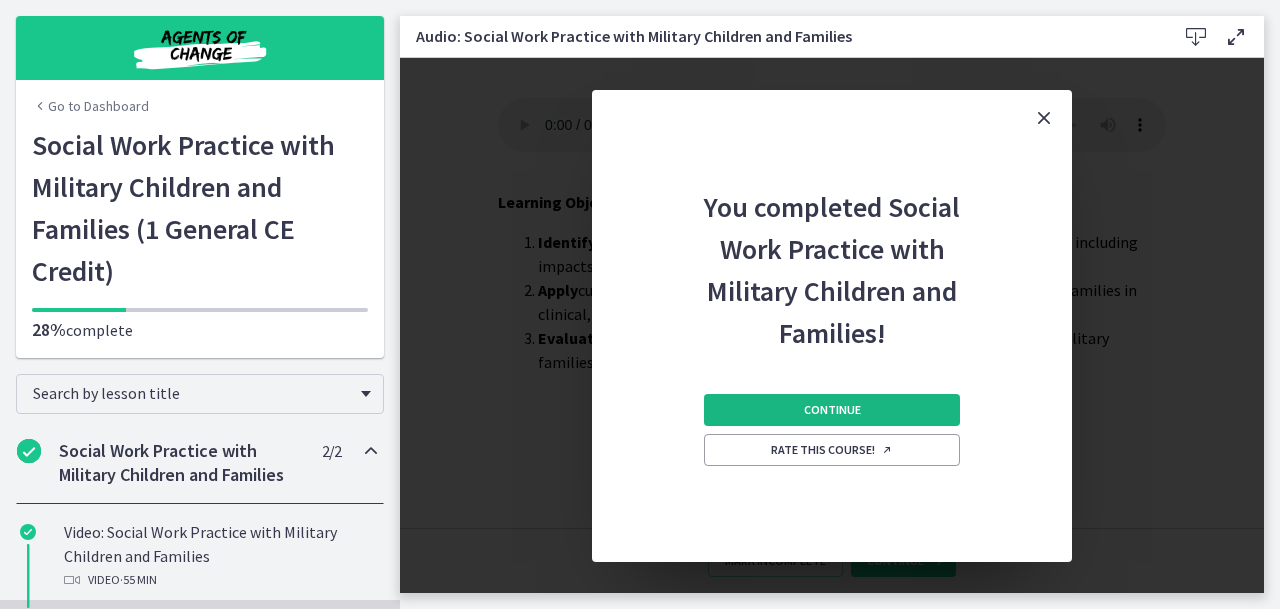 click on "Continue" at bounding box center (832, 410) 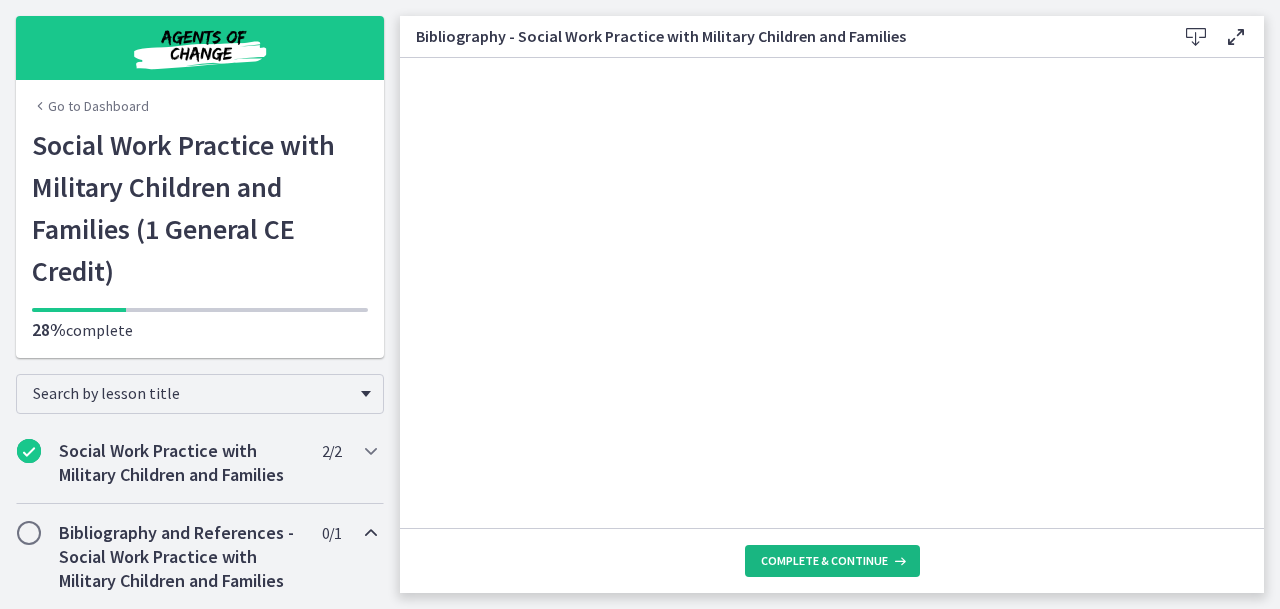 click on "Complete & continue" at bounding box center [824, 561] 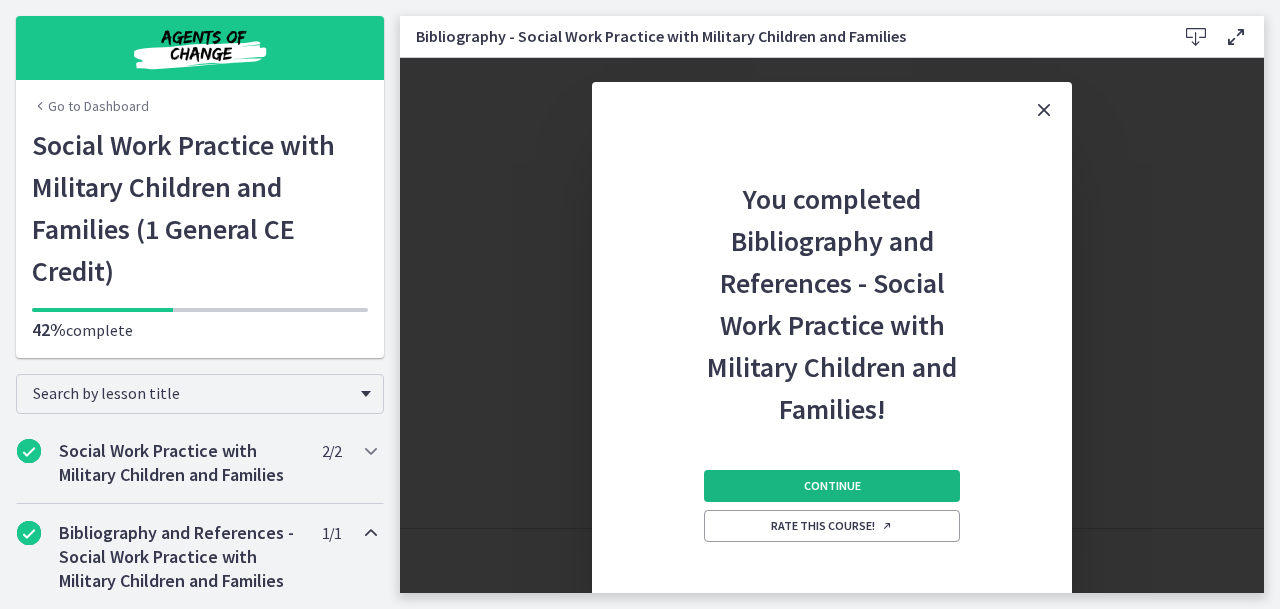 click on "Continue" at bounding box center [832, 486] 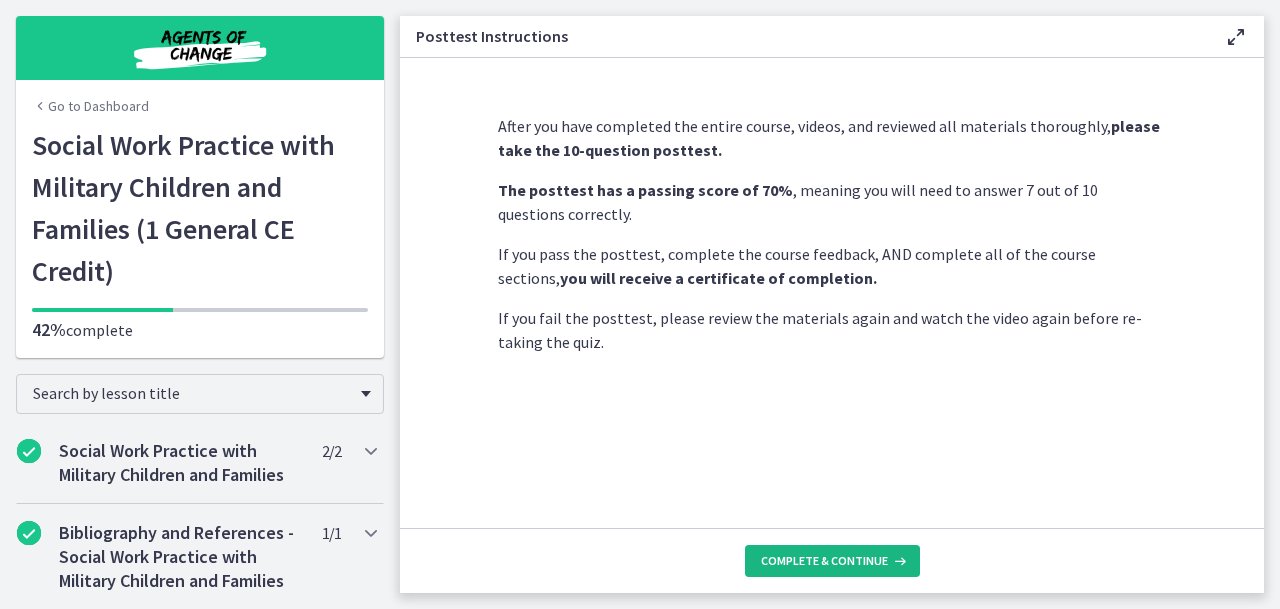 click on "Complete & continue" at bounding box center [824, 561] 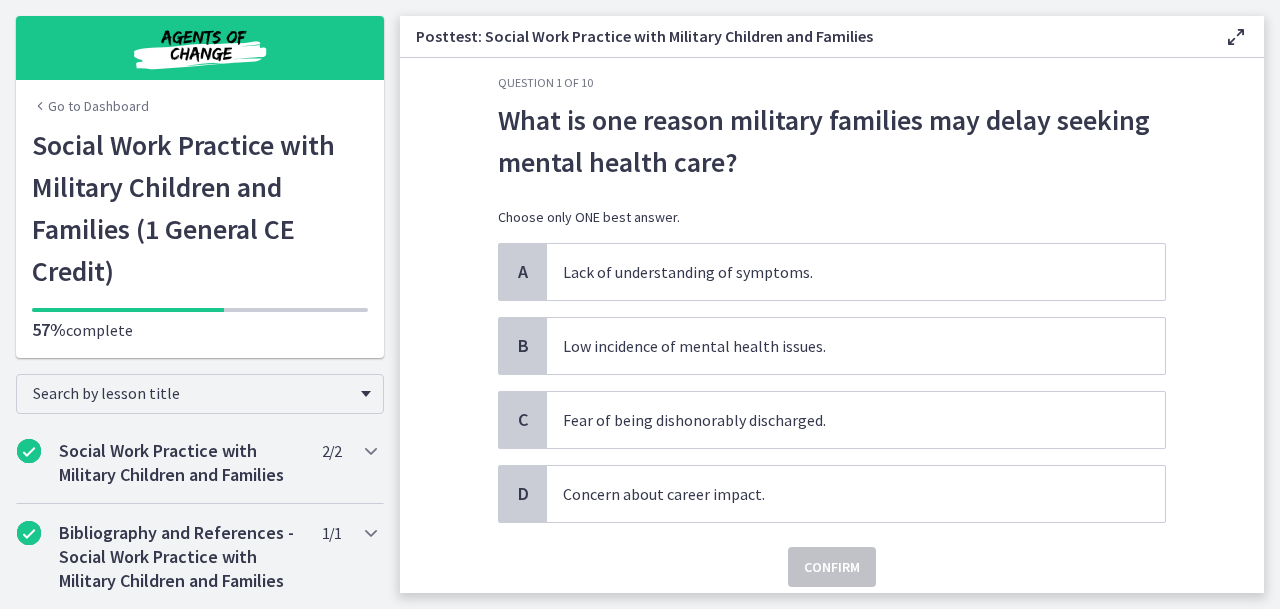 scroll, scrollTop: 30, scrollLeft: 0, axis: vertical 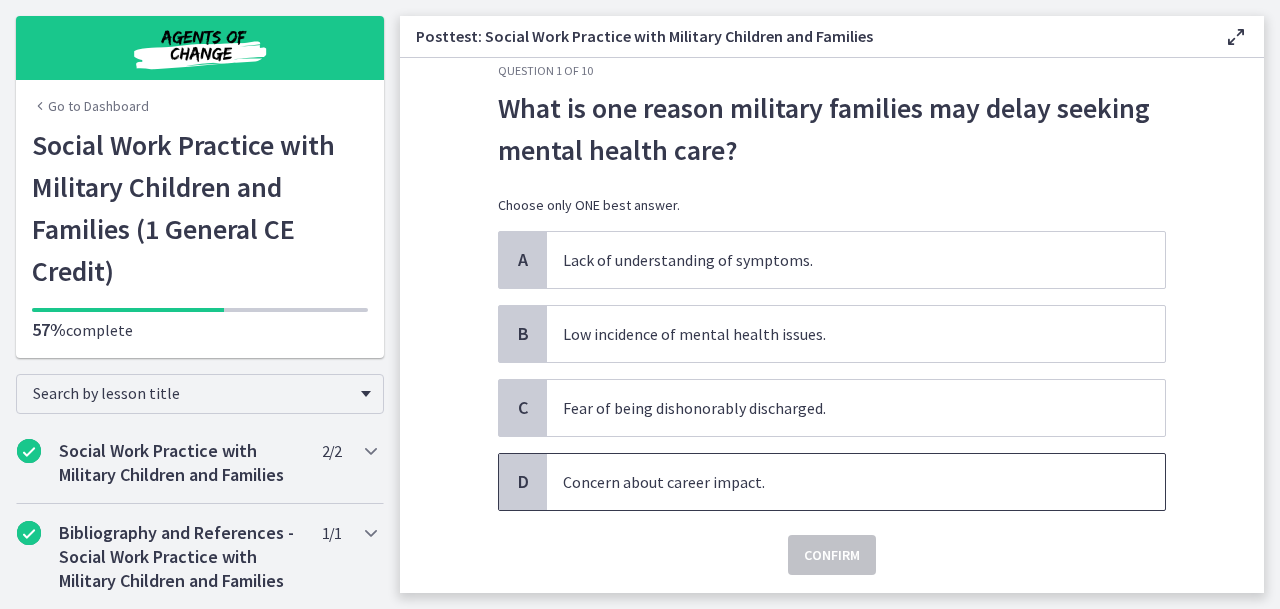 click on "Concern about career impact." at bounding box center [856, 482] 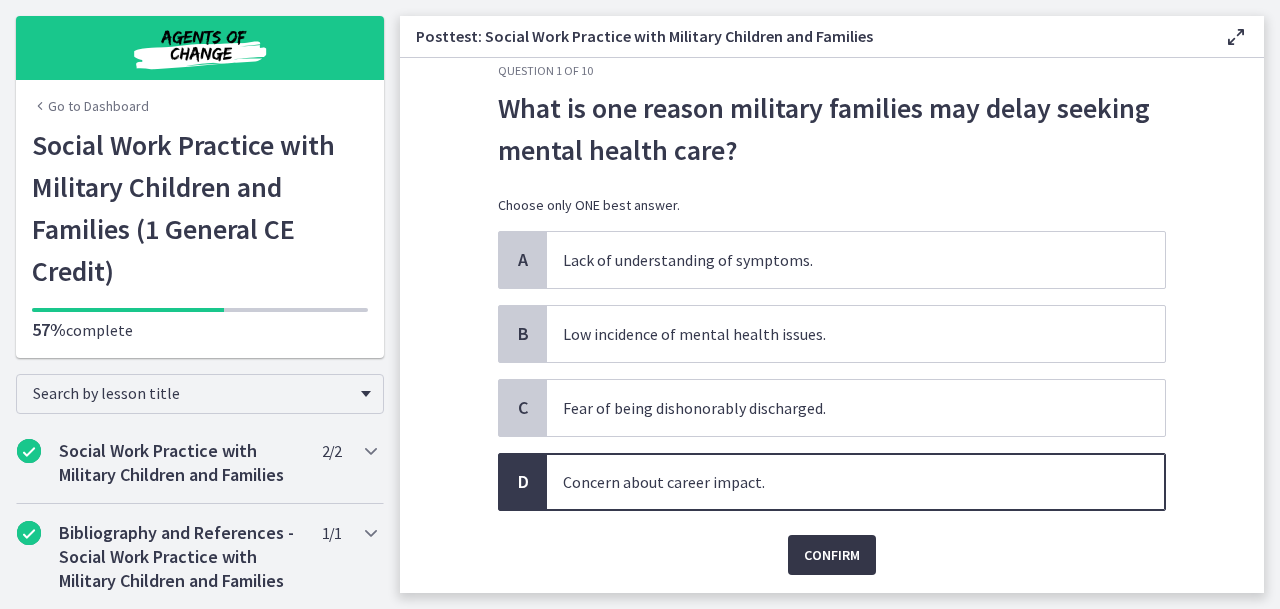 click on "Confirm" at bounding box center [832, 555] 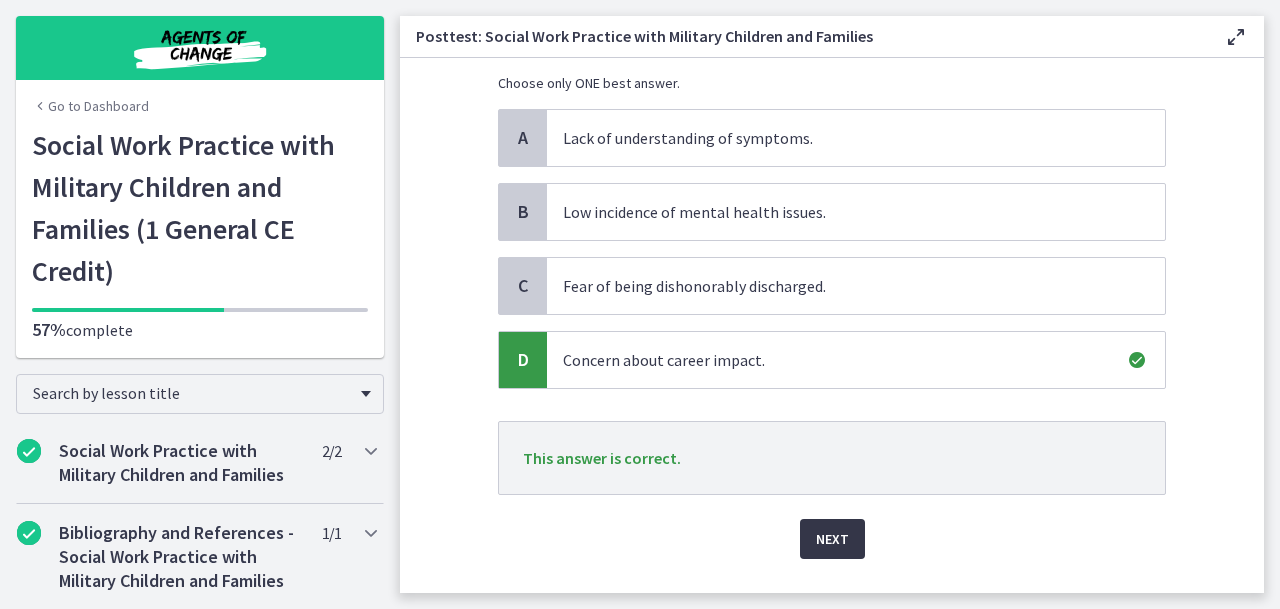 scroll, scrollTop: 160, scrollLeft: 0, axis: vertical 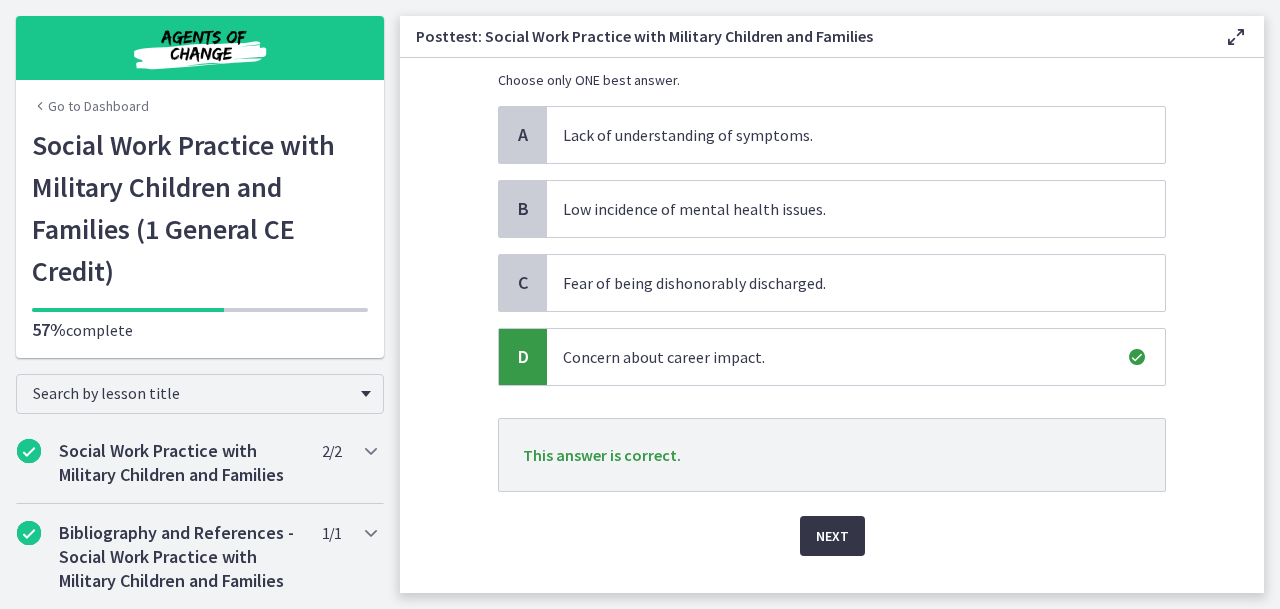 click on "Next" at bounding box center [832, 536] 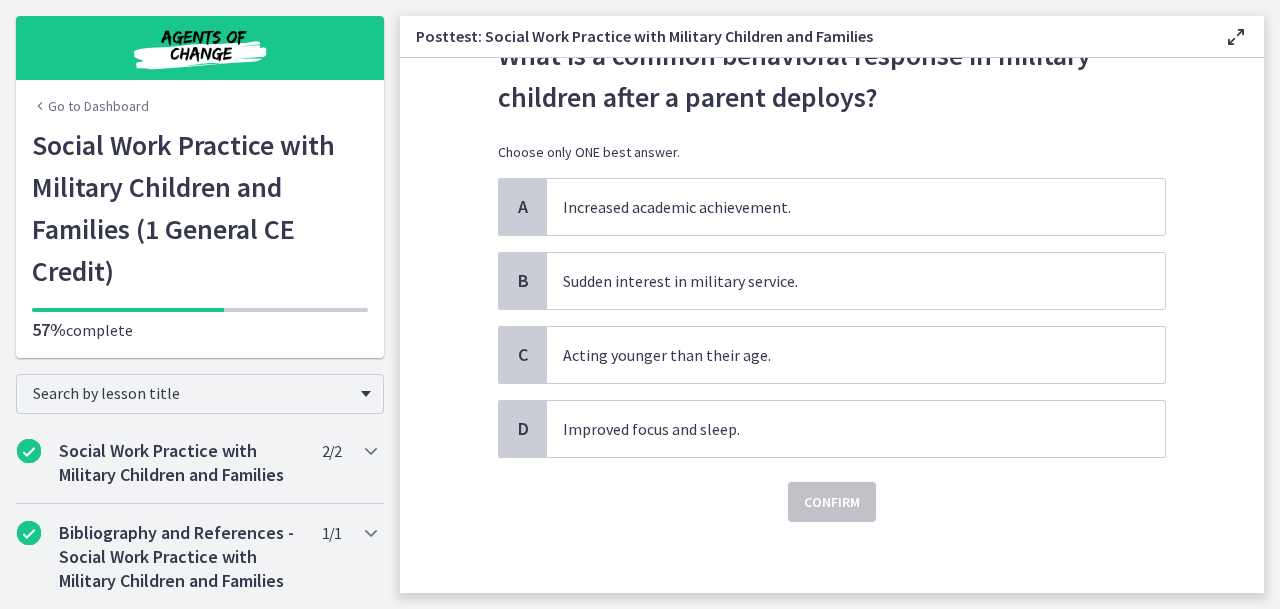 scroll, scrollTop: 92, scrollLeft: 0, axis: vertical 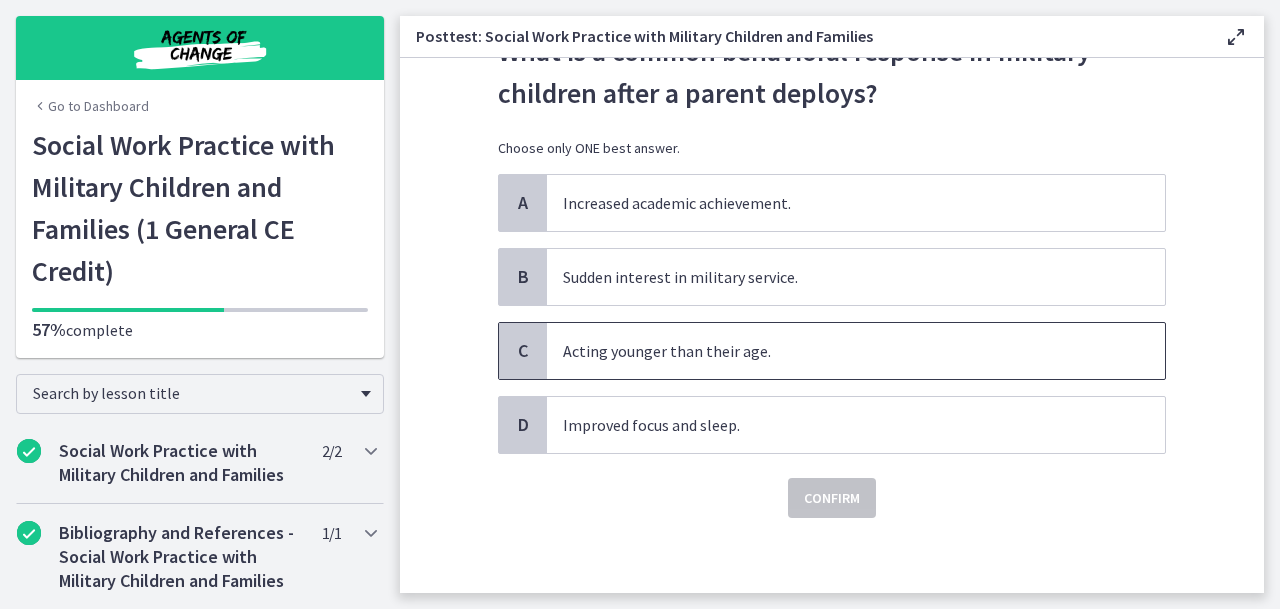 click on "Acting younger than their age." at bounding box center (856, 351) 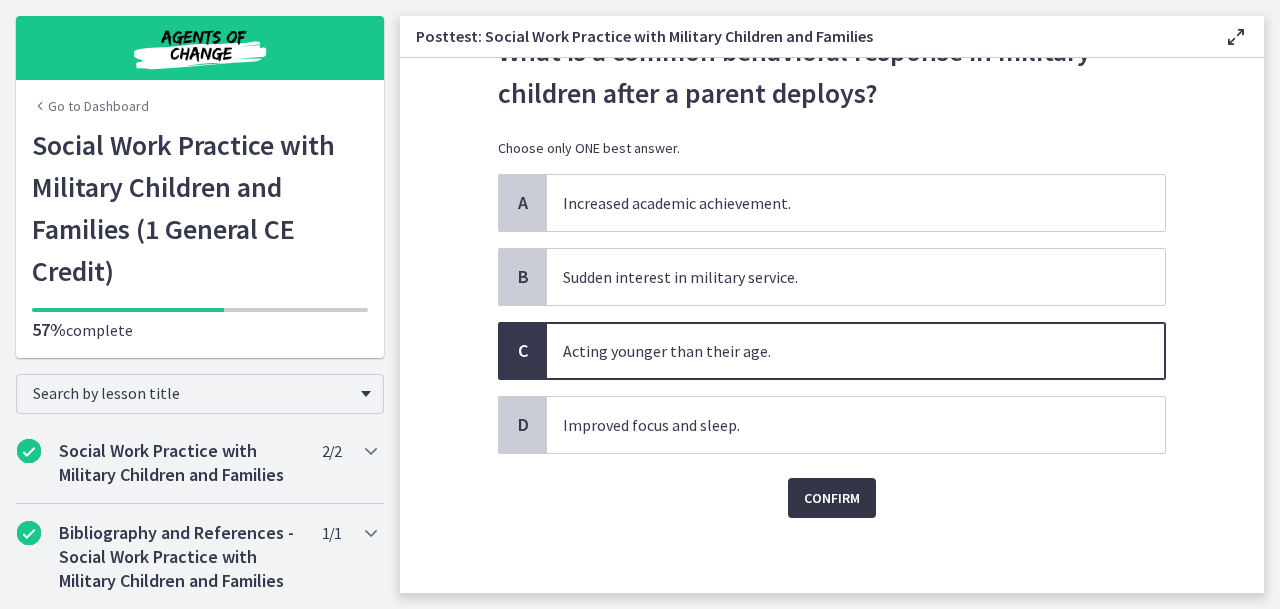 click on "Confirm" at bounding box center [832, 498] 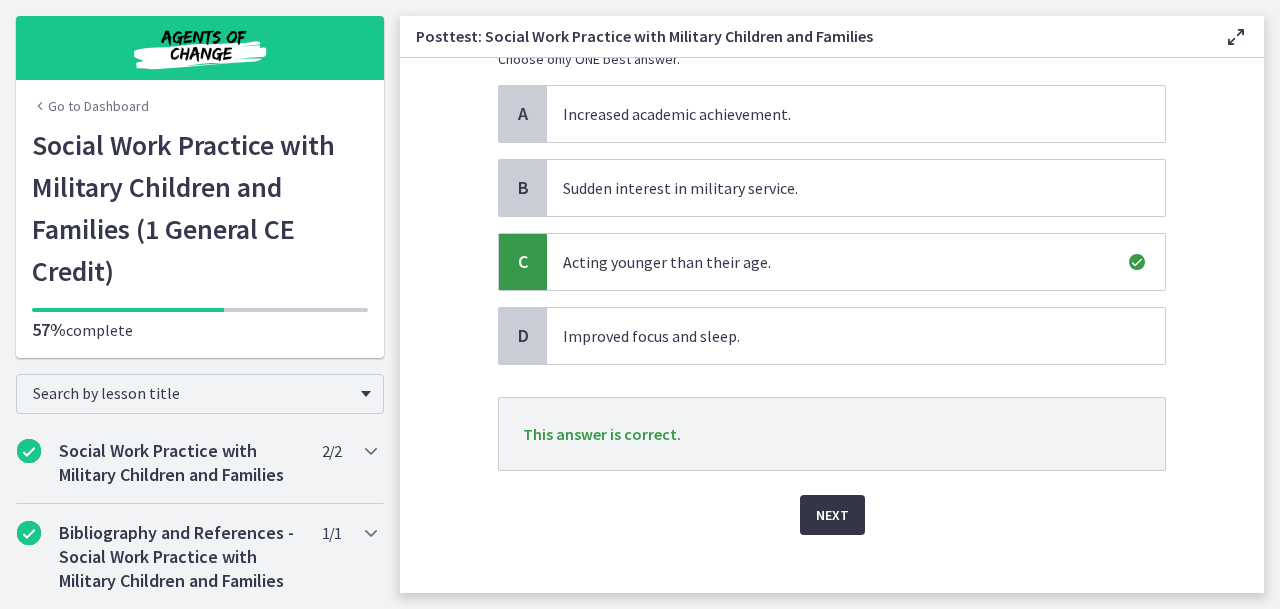 scroll, scrollTop: 182, scrollLeft: 0, axis: vertical 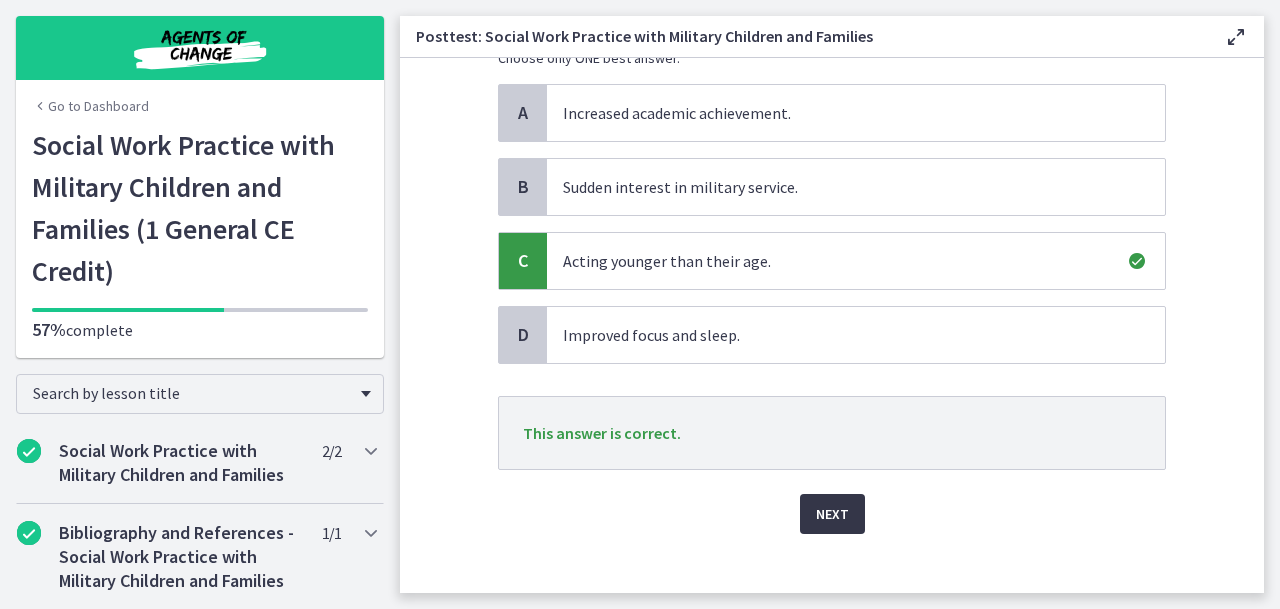 click on "Next" at bounding box center [832, 514] 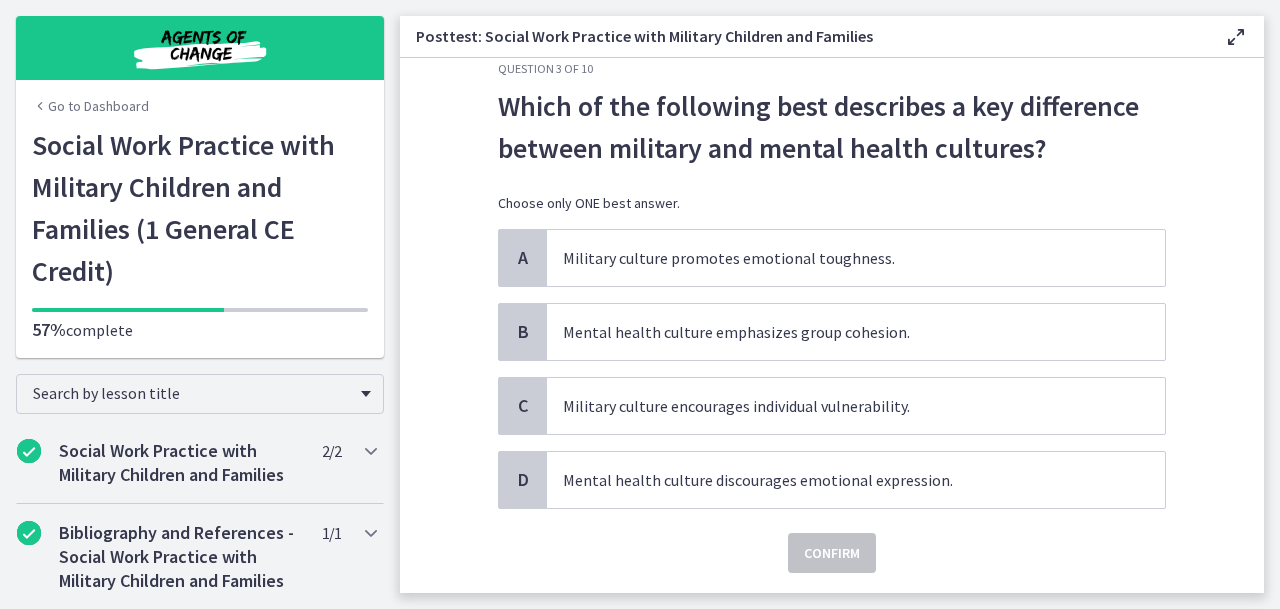 scroll, scrollTop: 32, scrollLeft: 0, axis: vertical 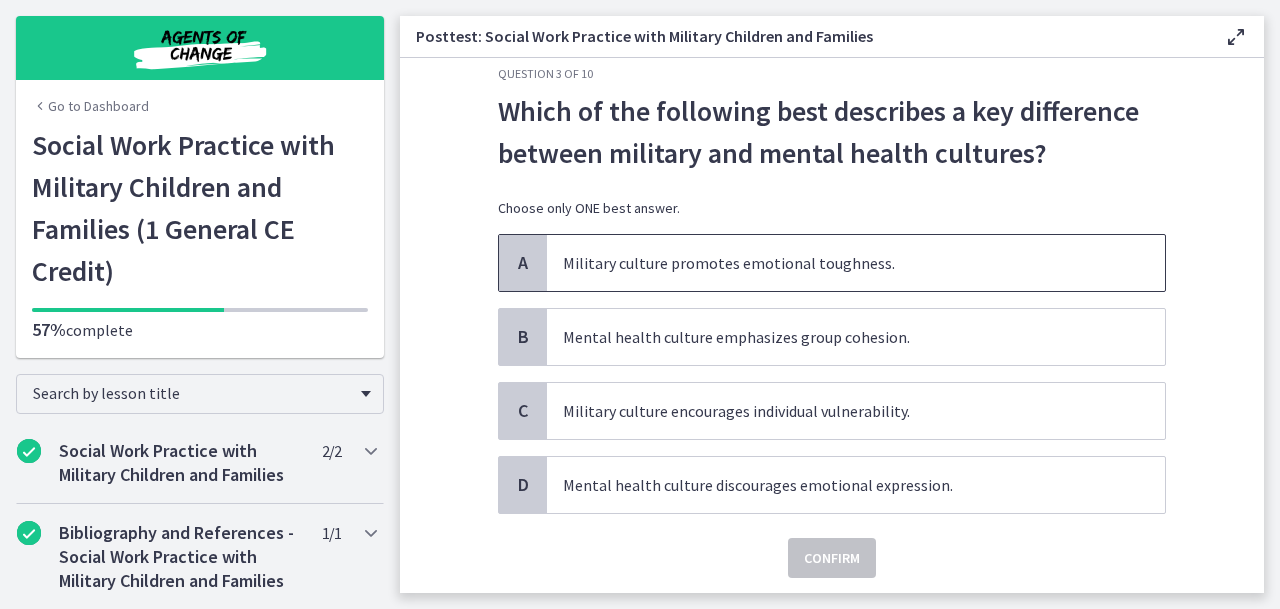 click on "Military culture promotes emotional toughness." at bounding box center (856, 263) 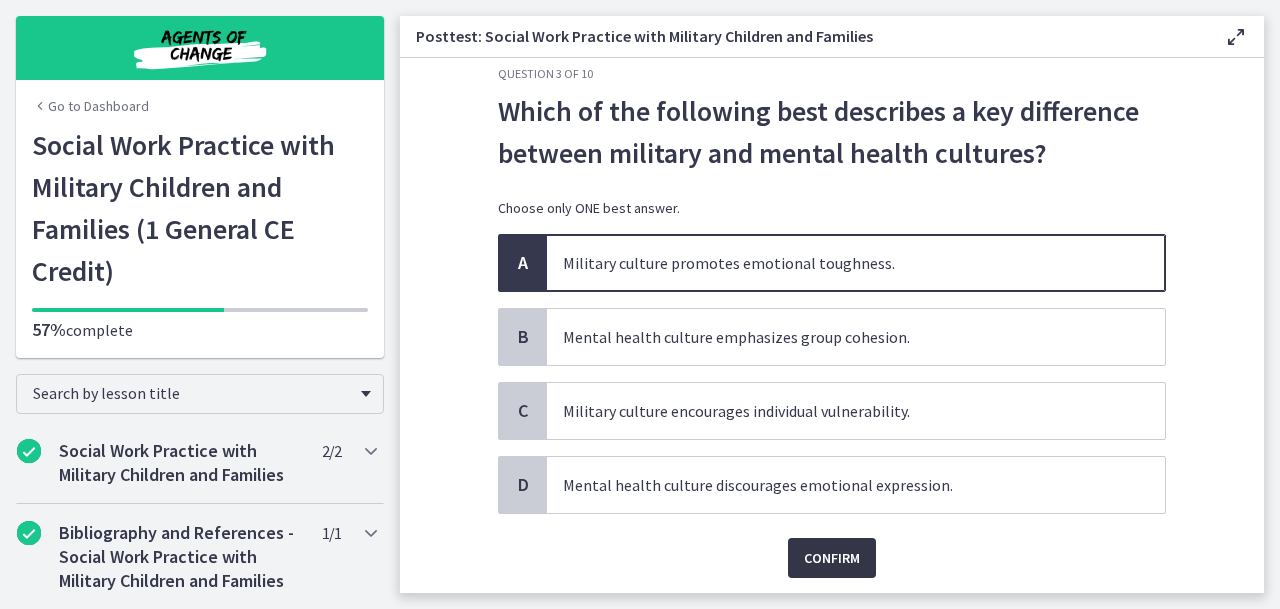 click on "Confirm" at bounding box center (832, 558) 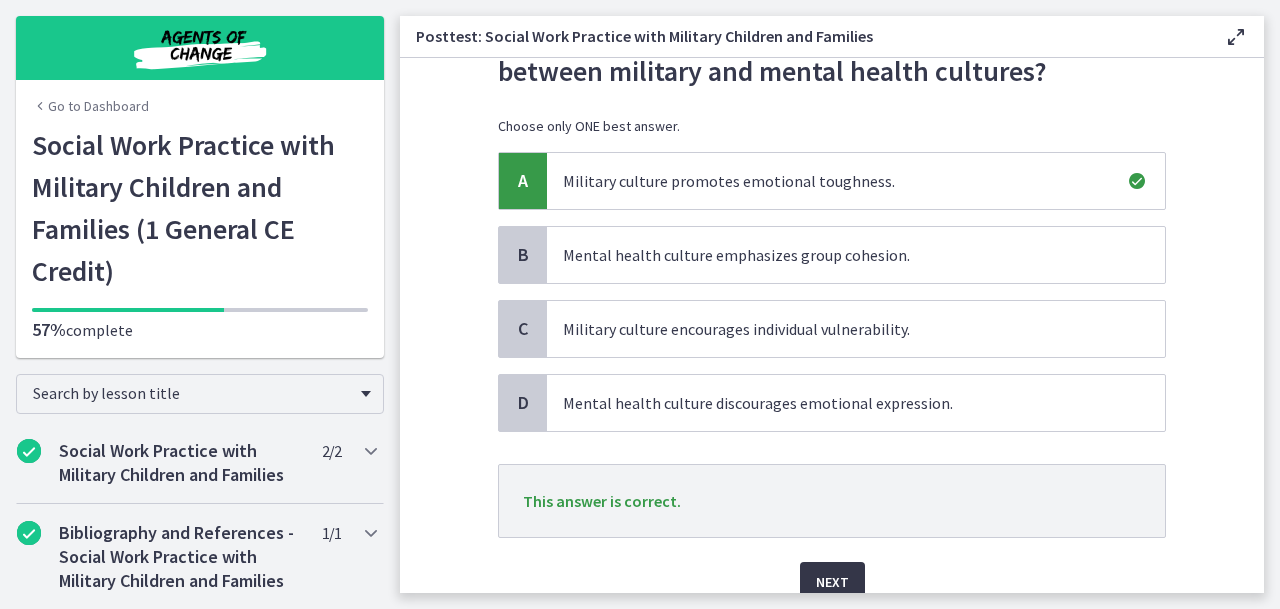 scroll, scrollTop: 126, scrollLeft: 0, axis: vertical 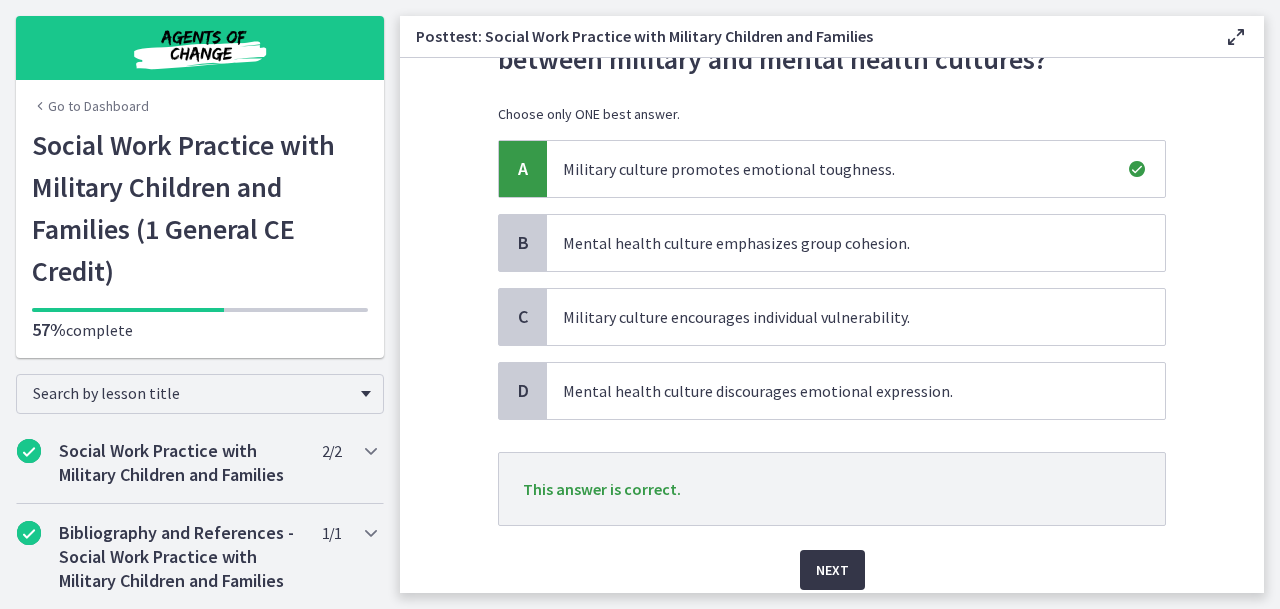 click on "Next" at bounding box center (832, 570) 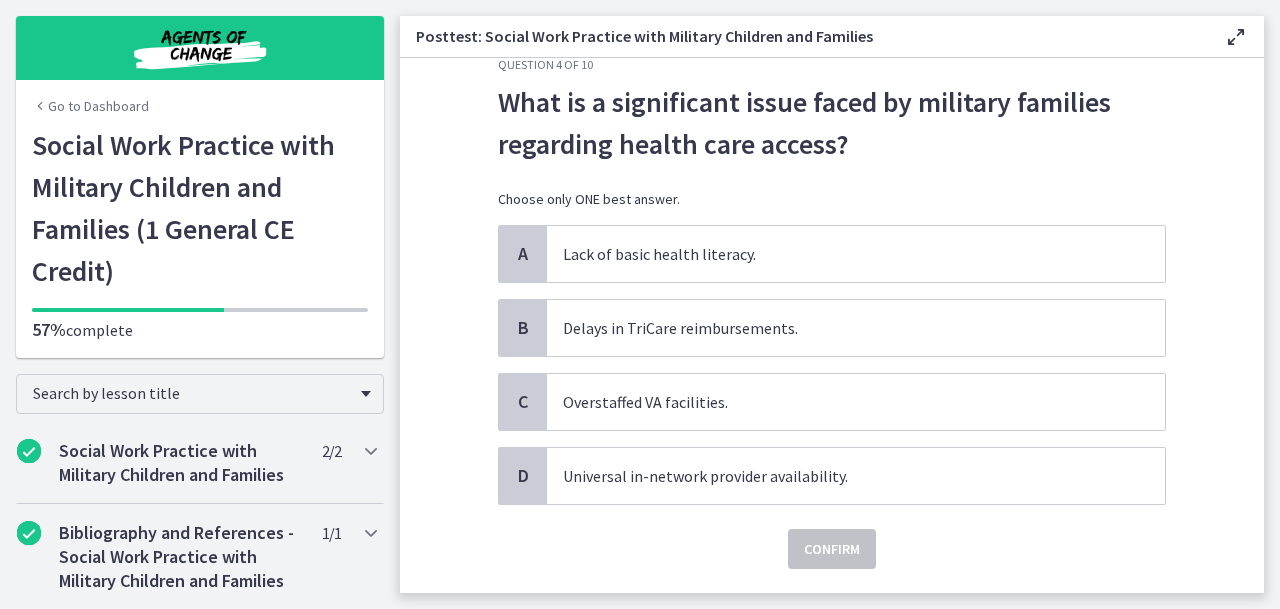 scroll, scrollTop: 43, scrollLeft: 0, axis: vertical 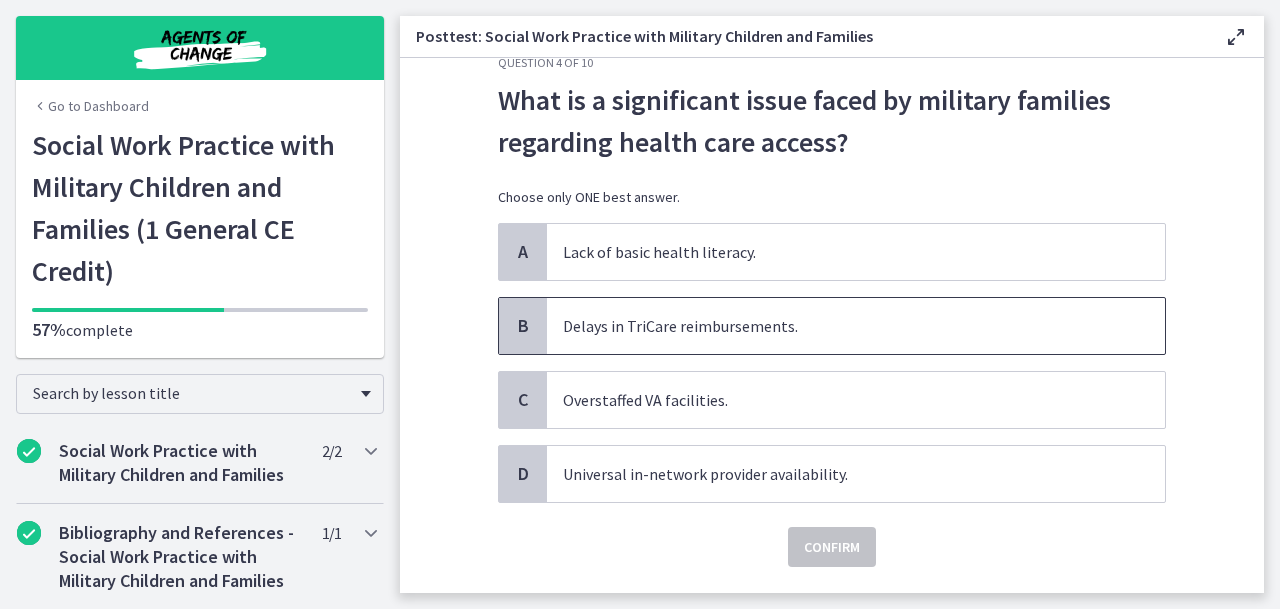 click on "Delays in TriCare reimbursements." at bounding box center (856, 326) 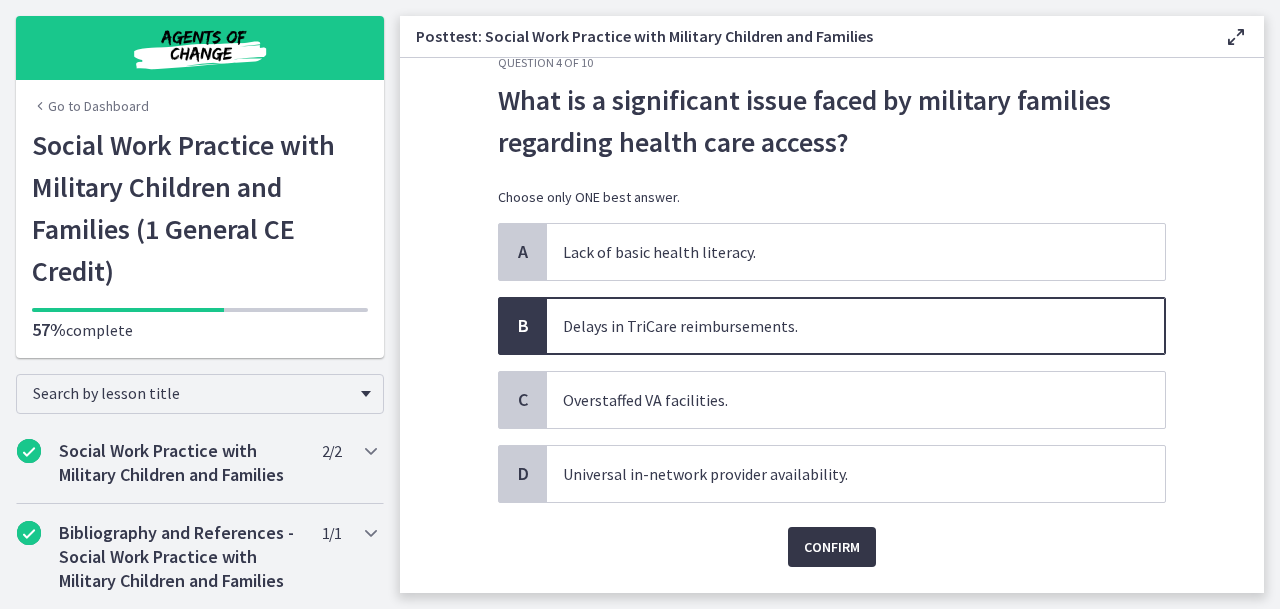 click on "Confirm" at bounding box center [832, 547] 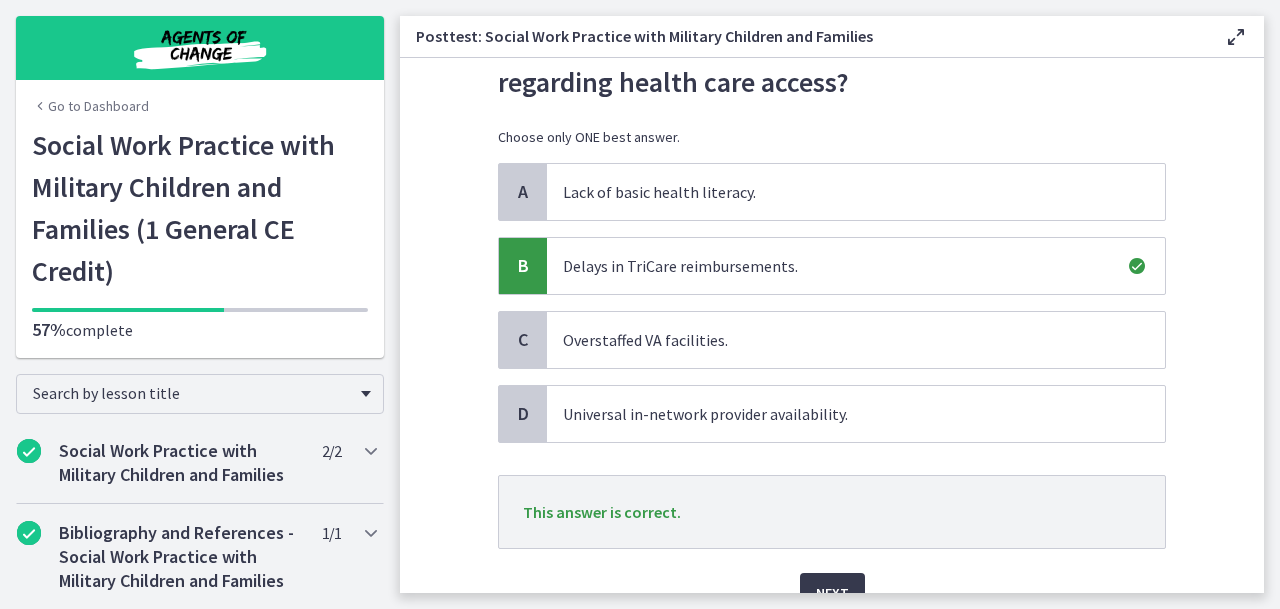 scroll, scrollTop: 127, scrollLeft: 0, axis: vertical 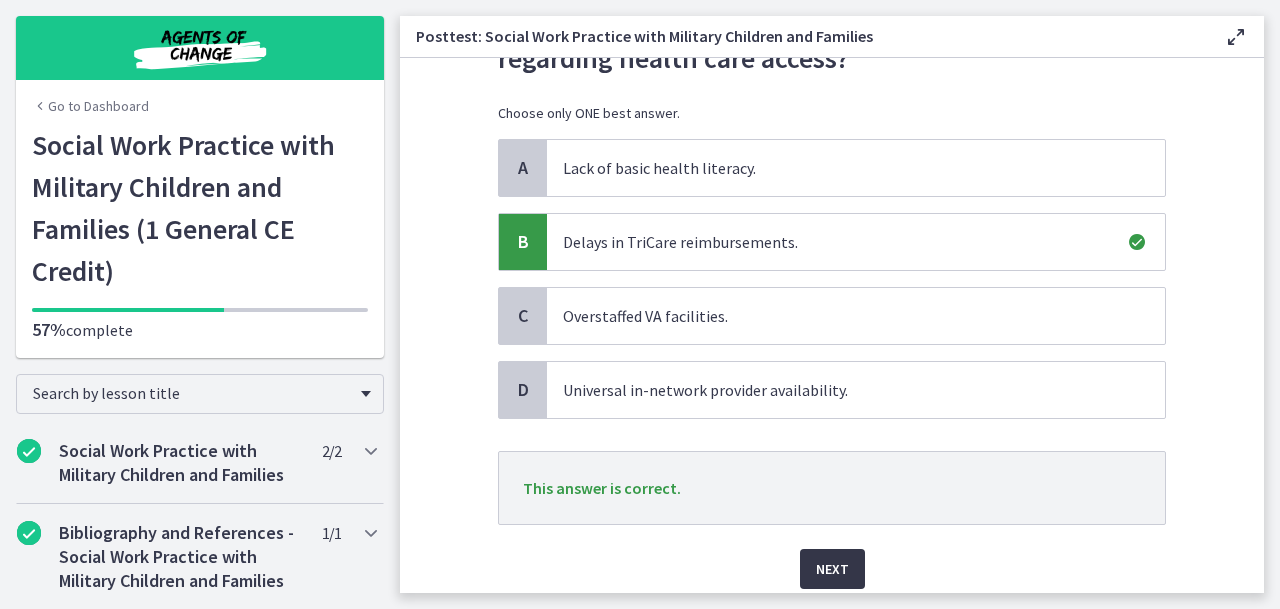 click on "Next" at bounding box center (832, 569) 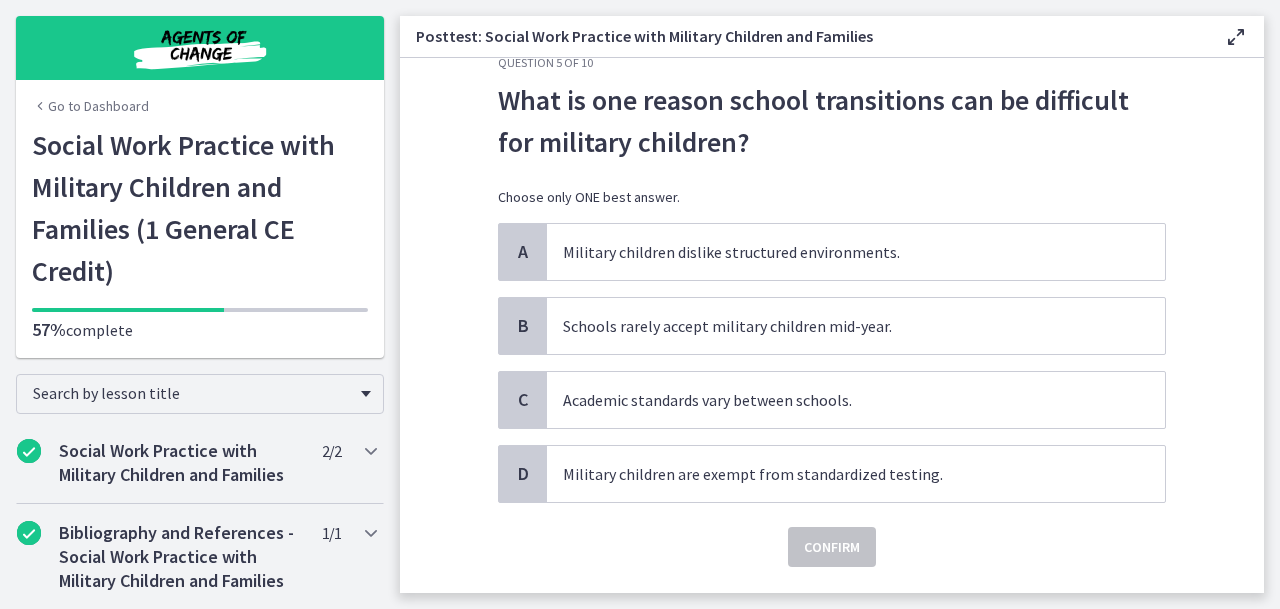 scroll, scrollTop: 48, scrollLeft: 0, axis: vertical 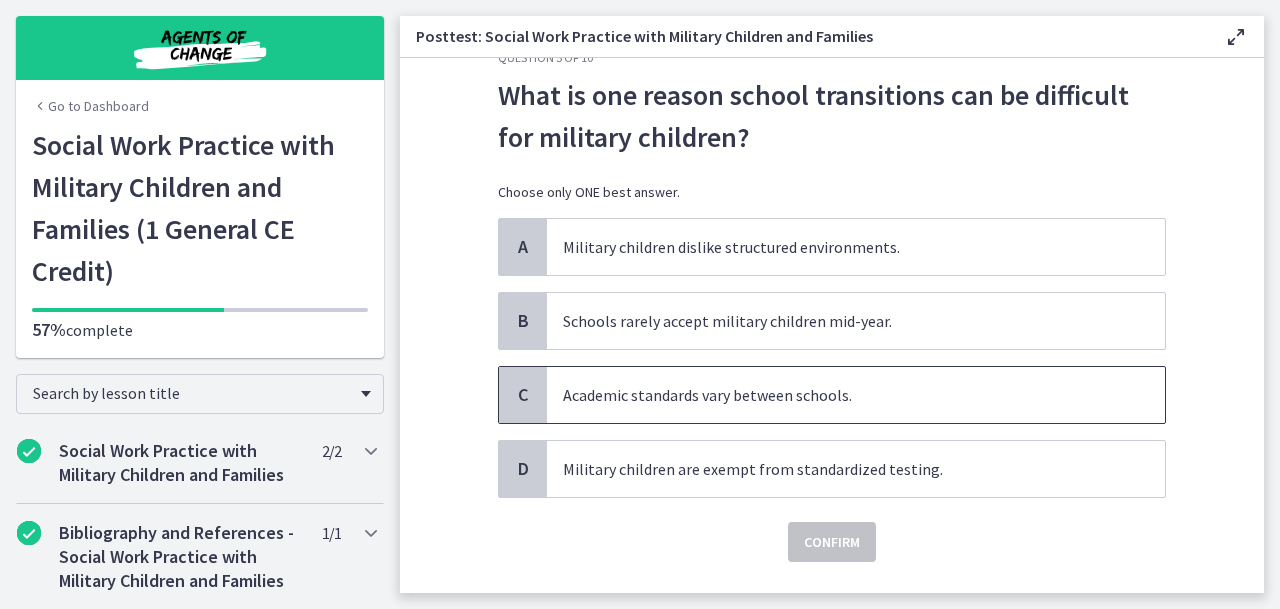 click on "Academic standards vary between schools." at bounding box center (856, 395) 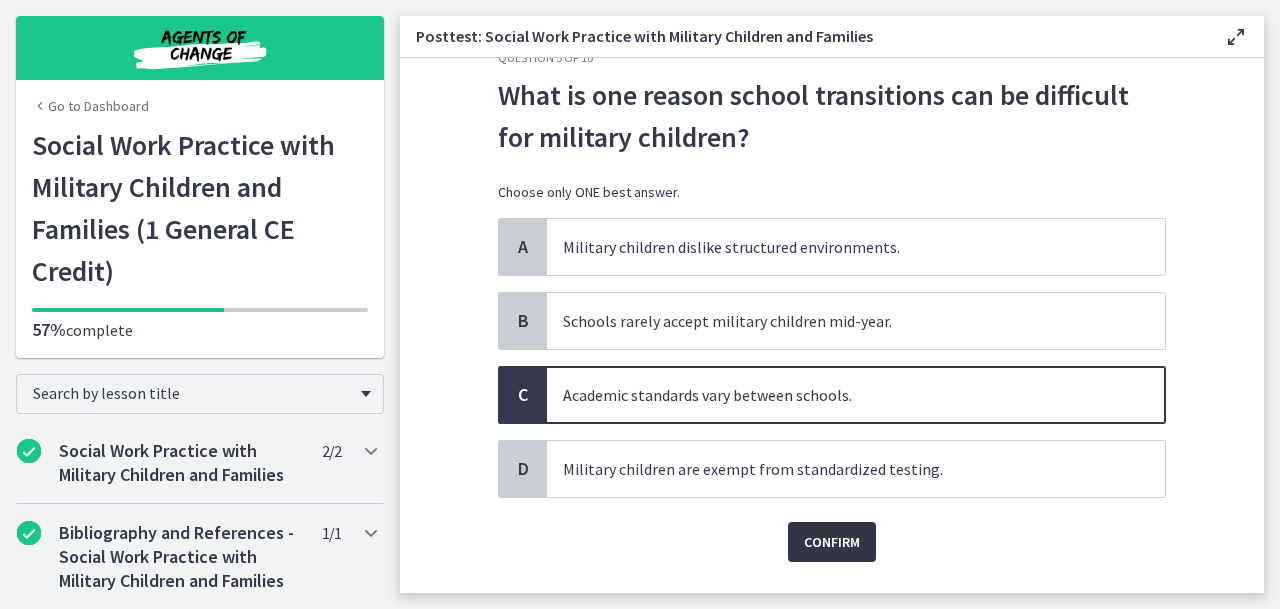 click on "Confirm" at bounding box center (832, 542) 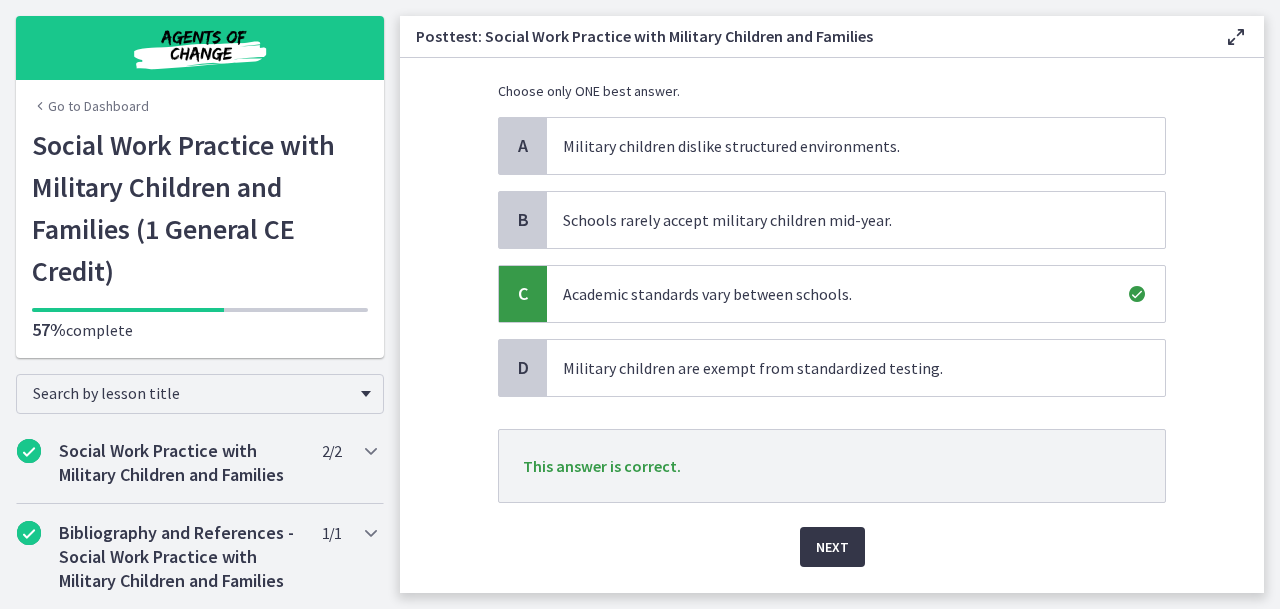 scroll, scrollTop: 178, scrollLeft: 0, axis: vertical 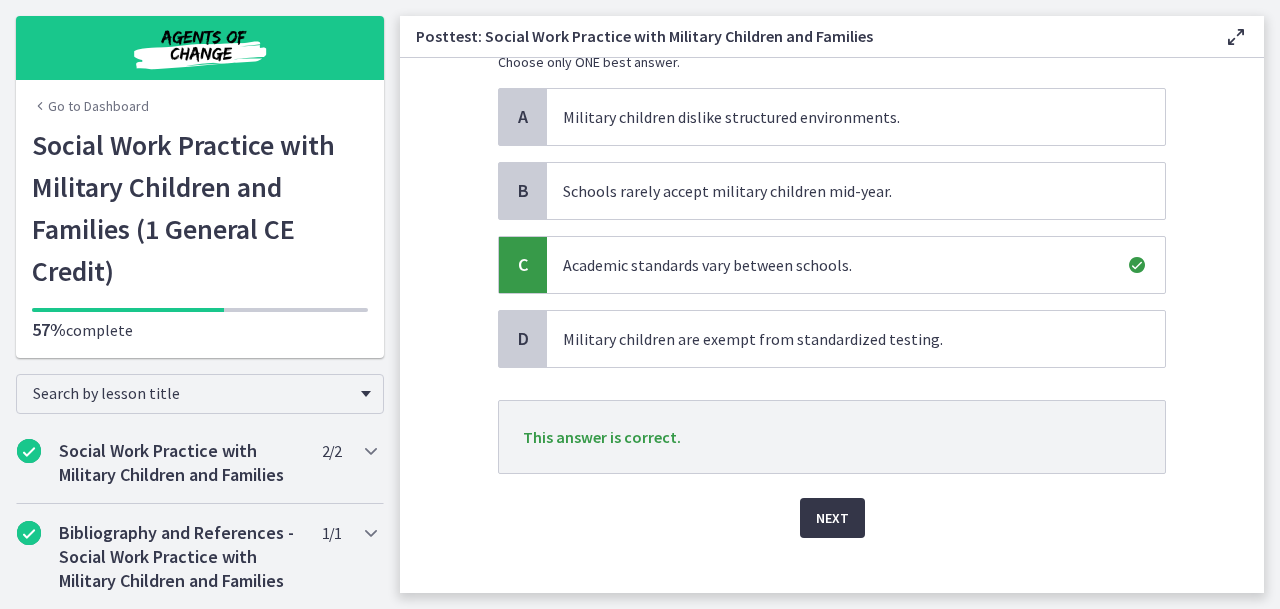 click on "Next" at bounding box center (832, 518) 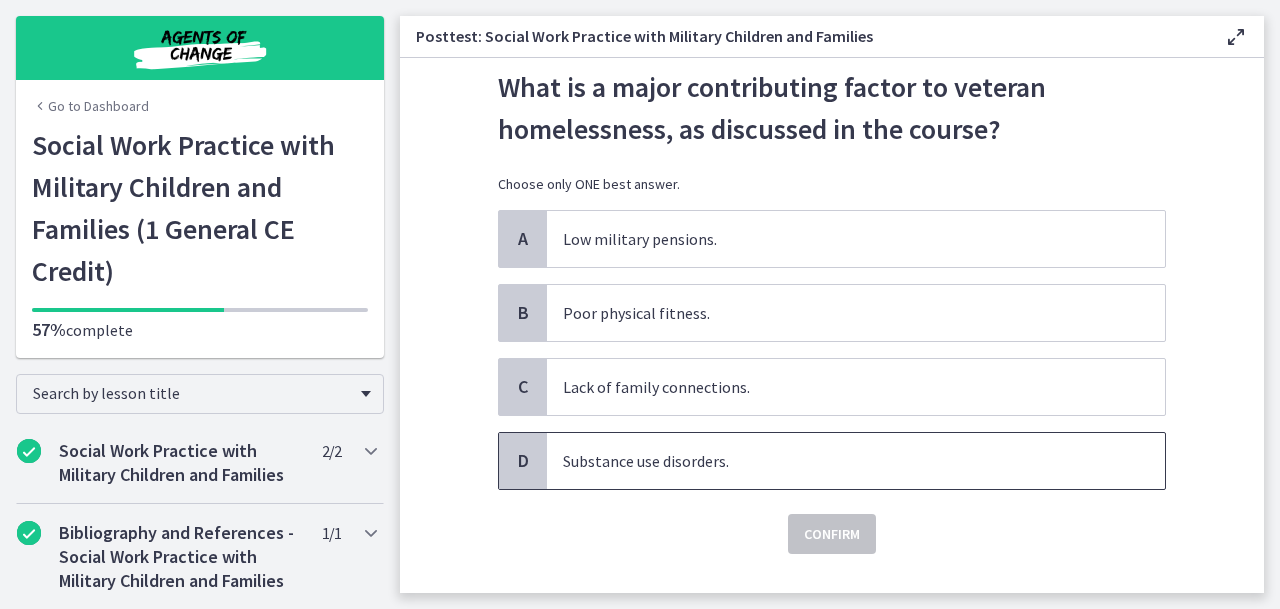 scroll, scrollTop: 51, scrollLeft: 0, axis: vertical 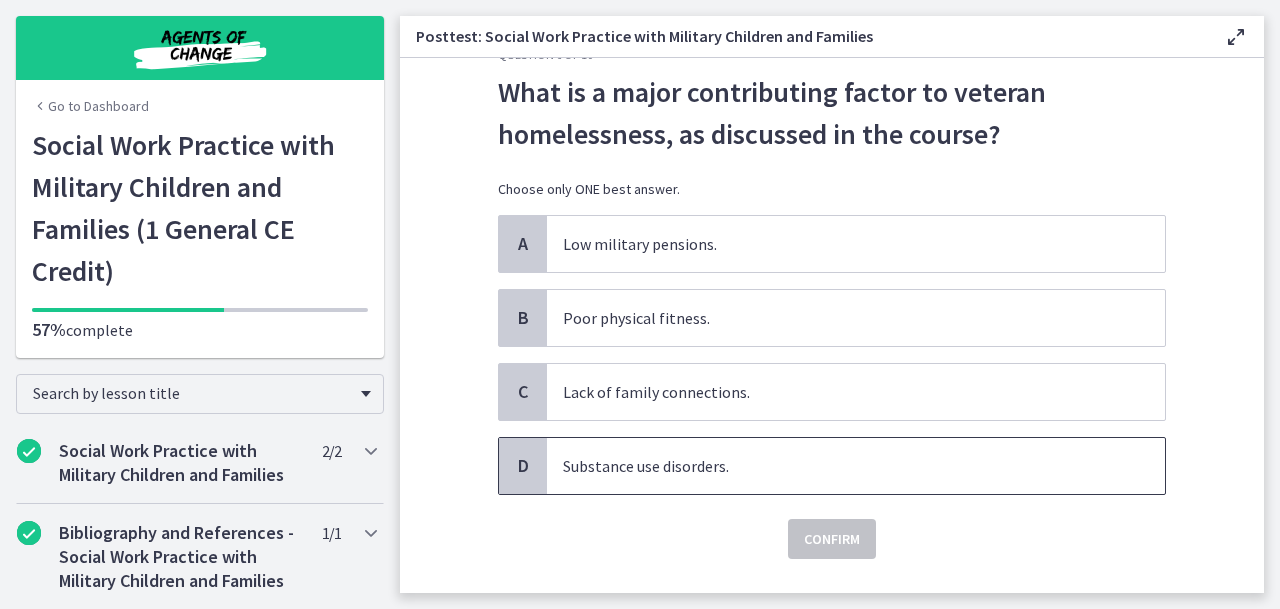 click on "Substance use disorders." at bounding box center (856, 466) 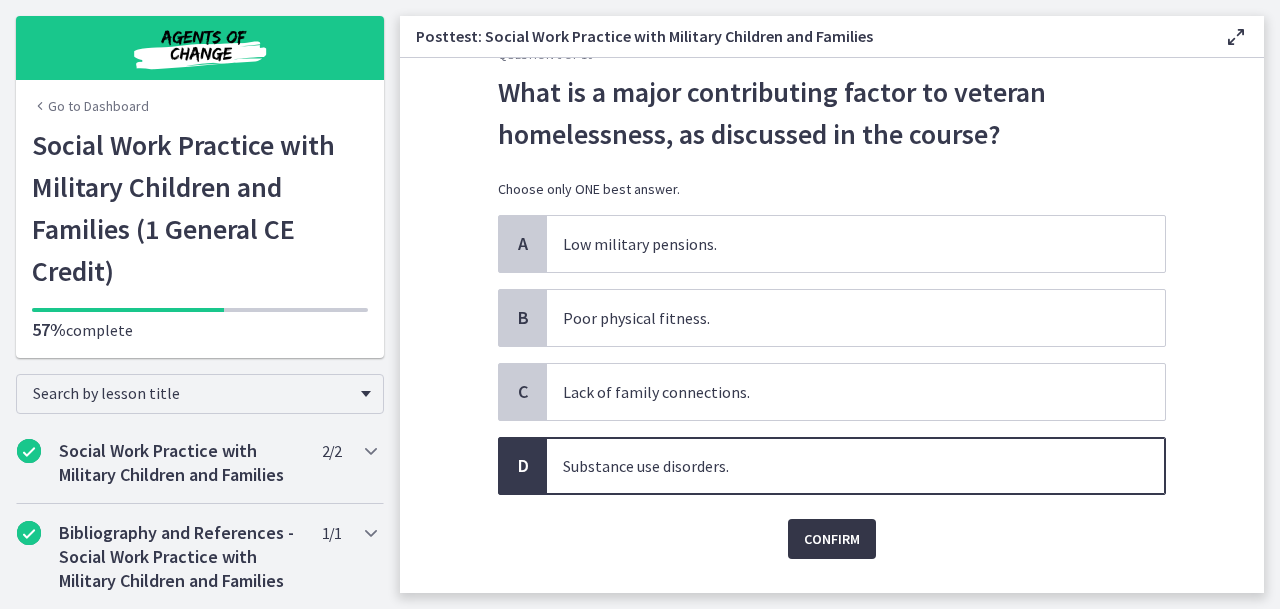 click on "Confirm" at bounding box center (832, 539) 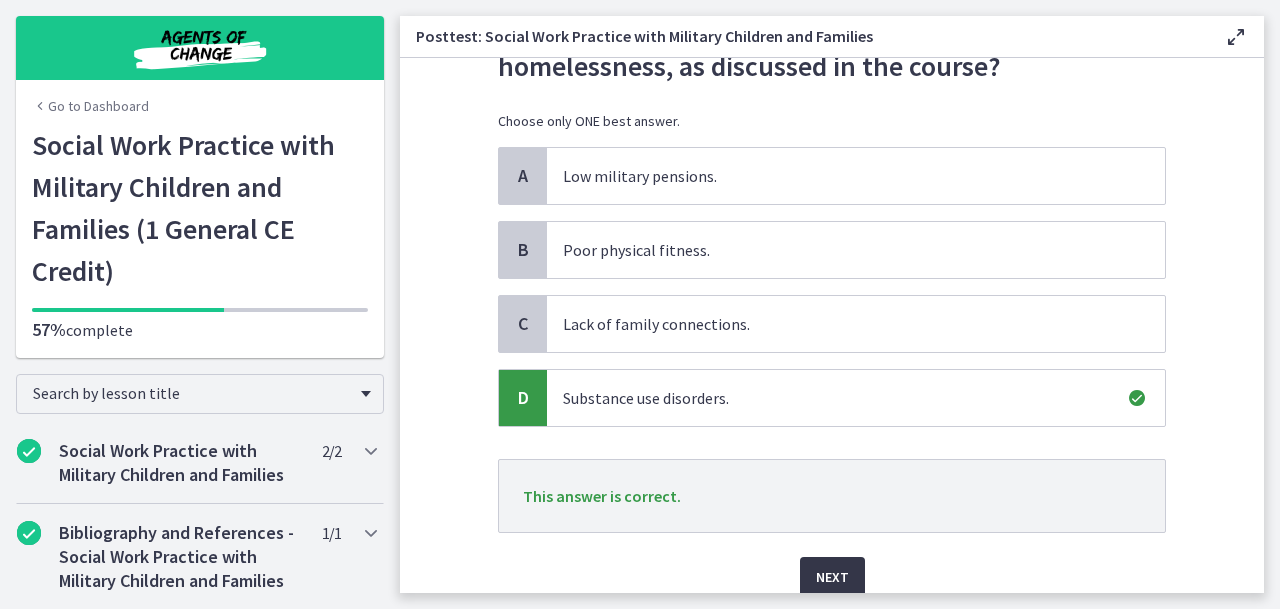 scroll, scrollTop: 125, scrollLeft: 0, axis: vertical 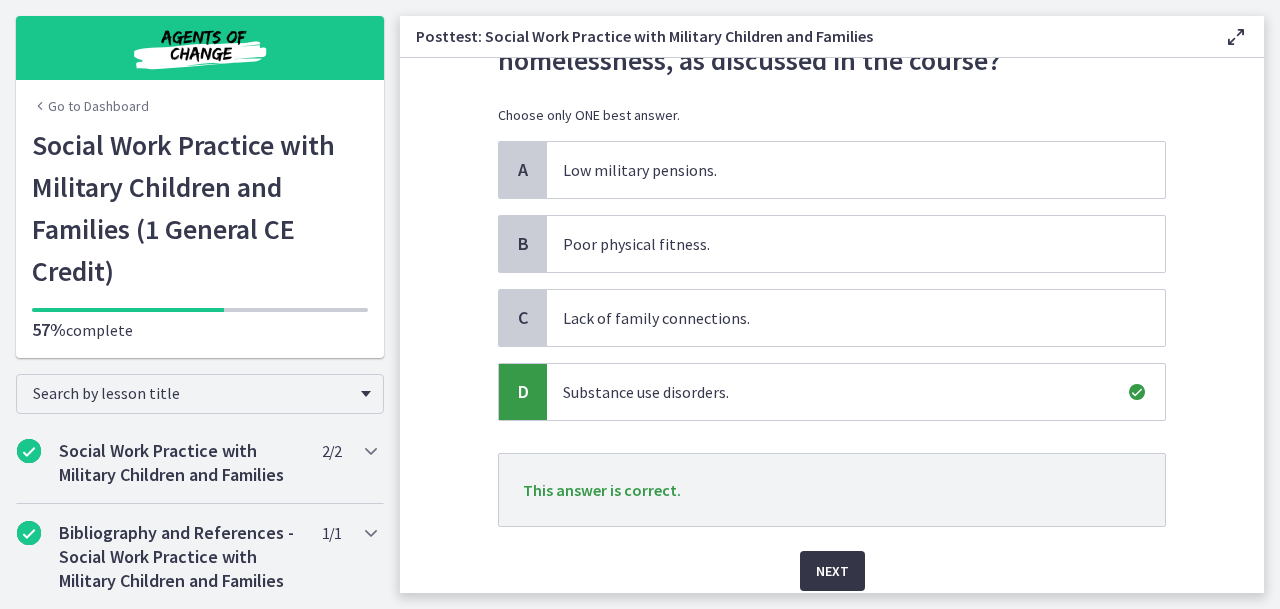 click on "Next" at bounding box center (832, 571) 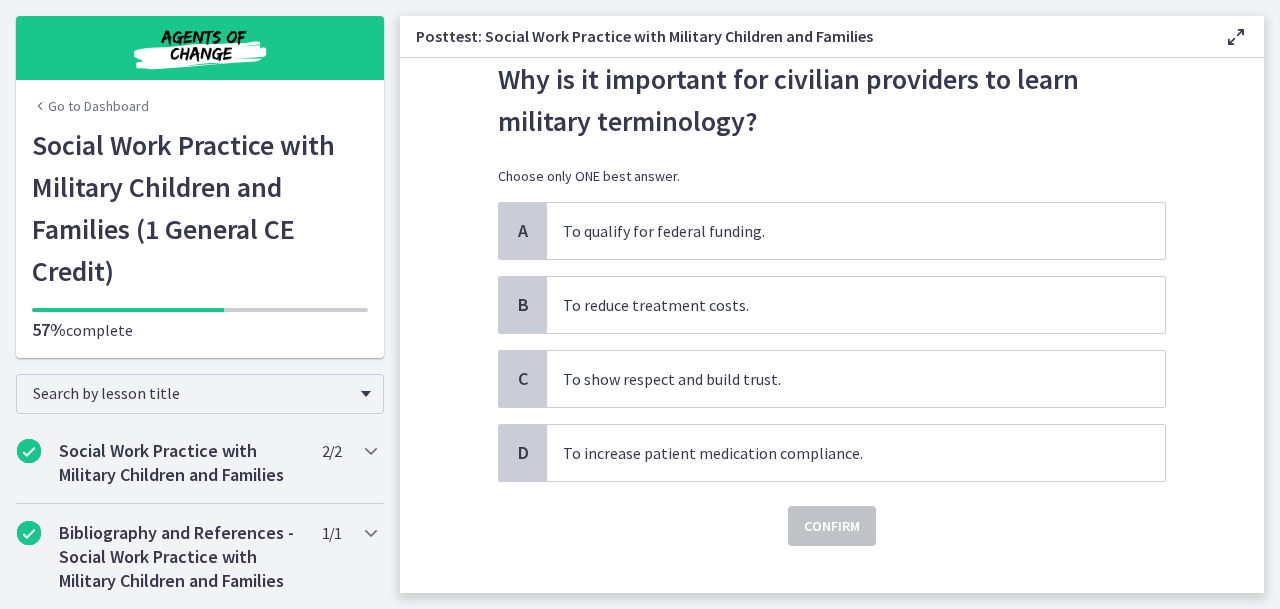 scroll, scrollTop: 67, scrollLeft: 0, axis: vertical 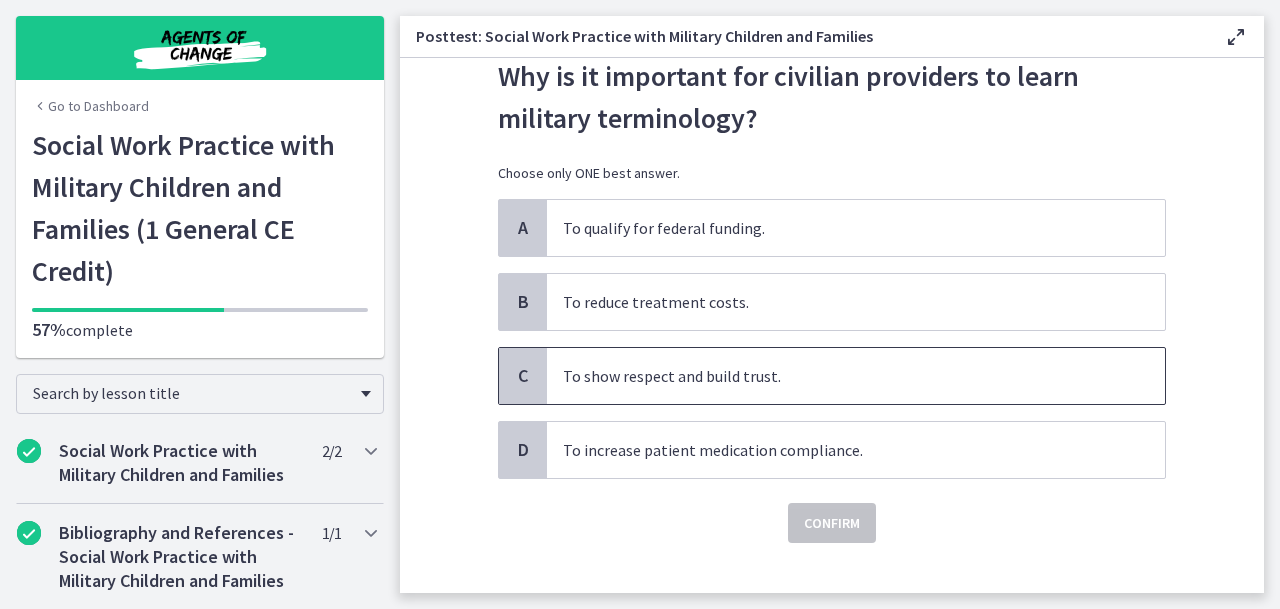 click on "To show respect and build trust." at bounding box center [856, 376] 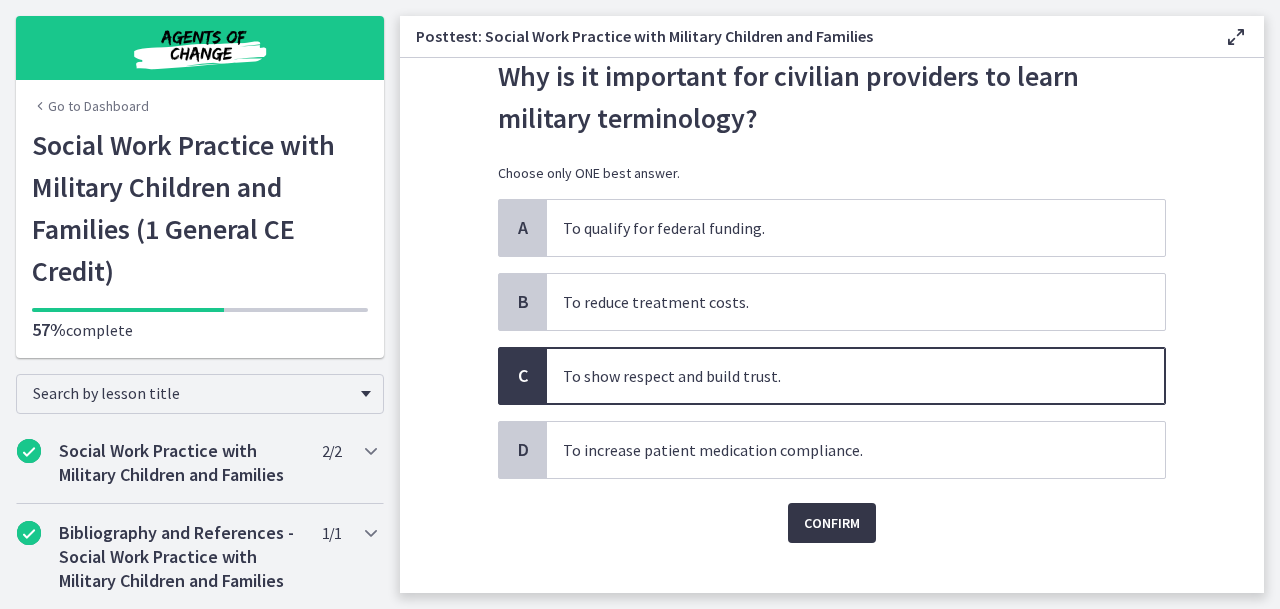 click on "Confirm" at bounding box center [832, 523] 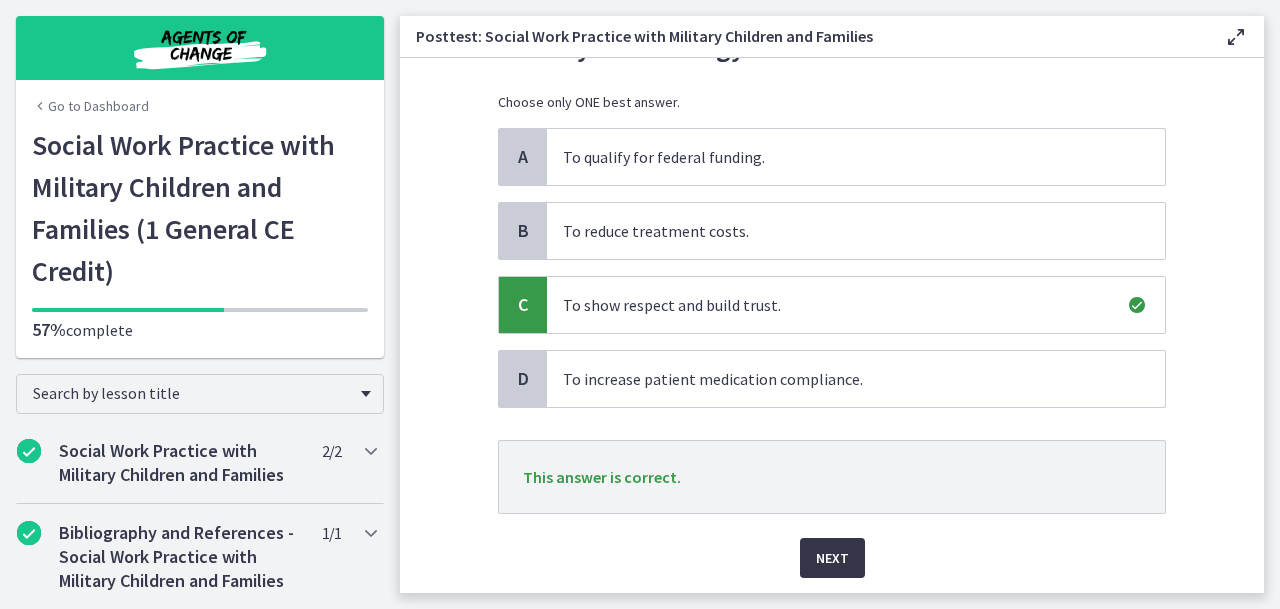 scroll, scrollTop: 171, scrollLeft: 0, axis: vertical 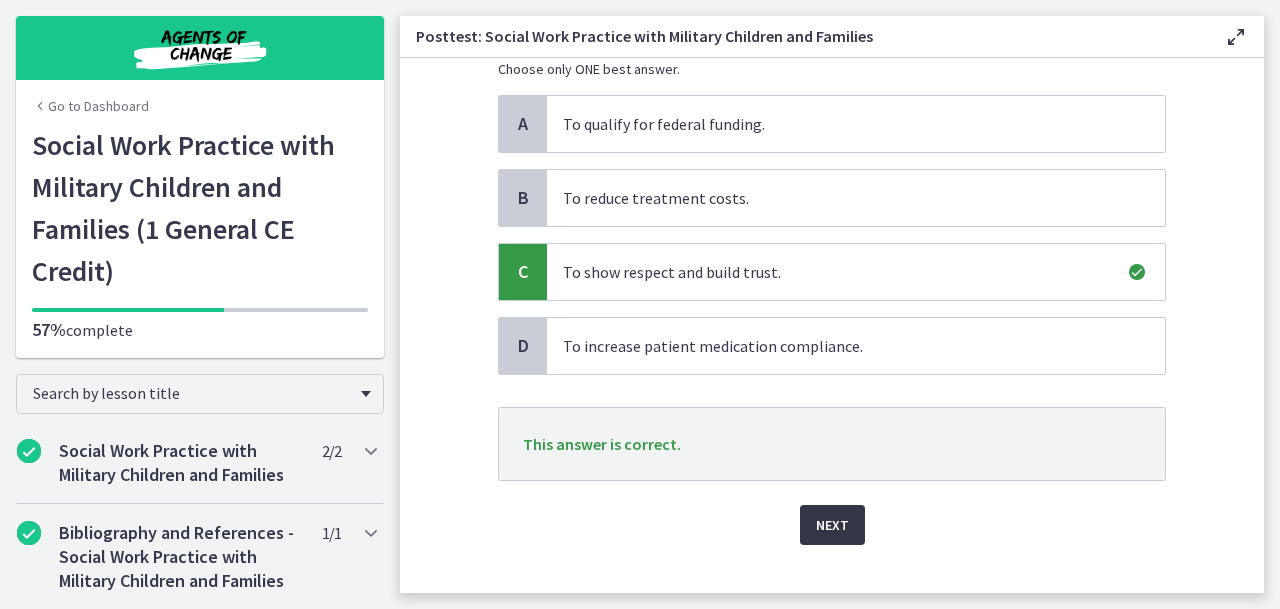 click on "Next" at bounding box center [832, 525] 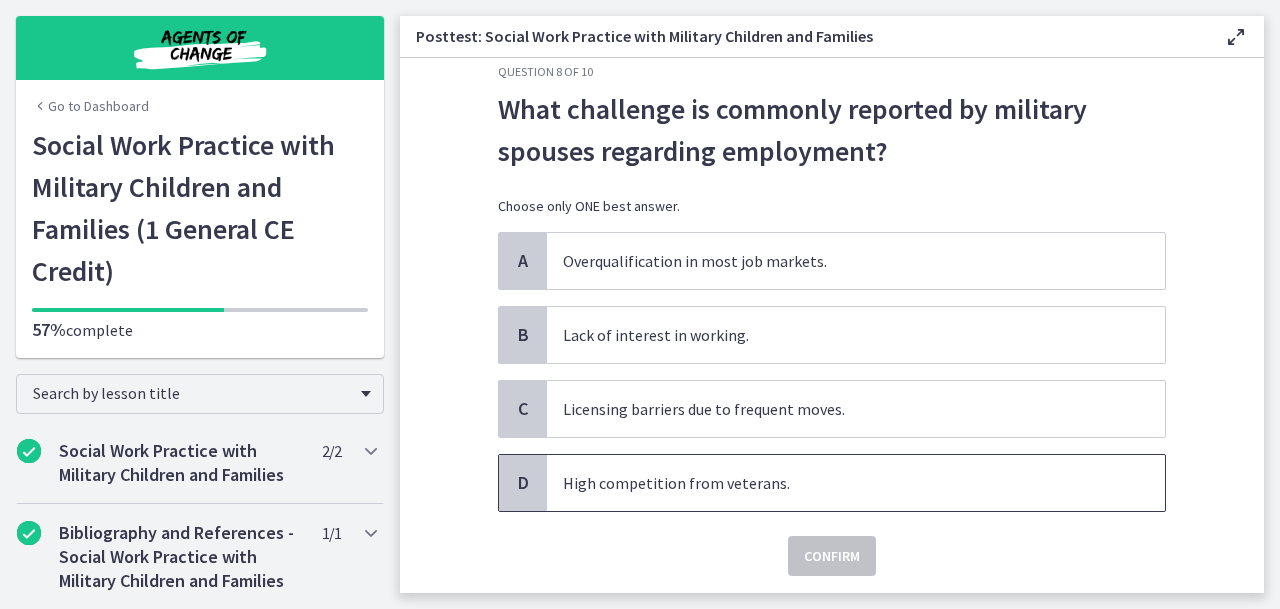 scroll, scrollTop: 43, scrollLeft: 0, axis: vertical 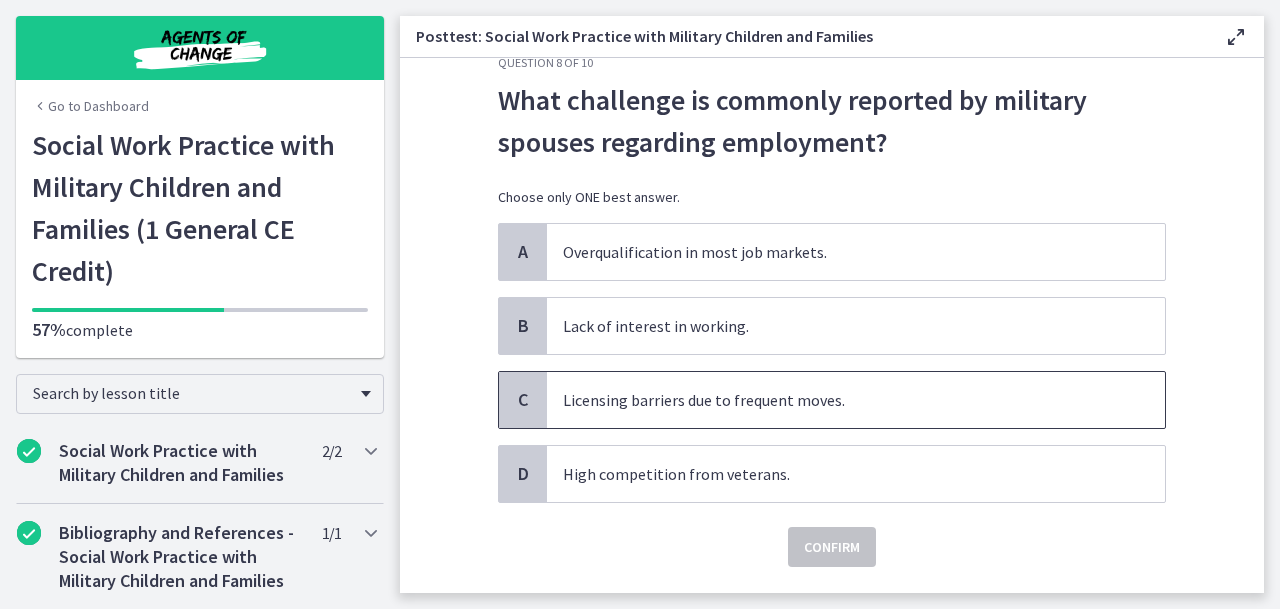 click on "Licensing barriers due to frequent moves." at bounding box center [856, 400] 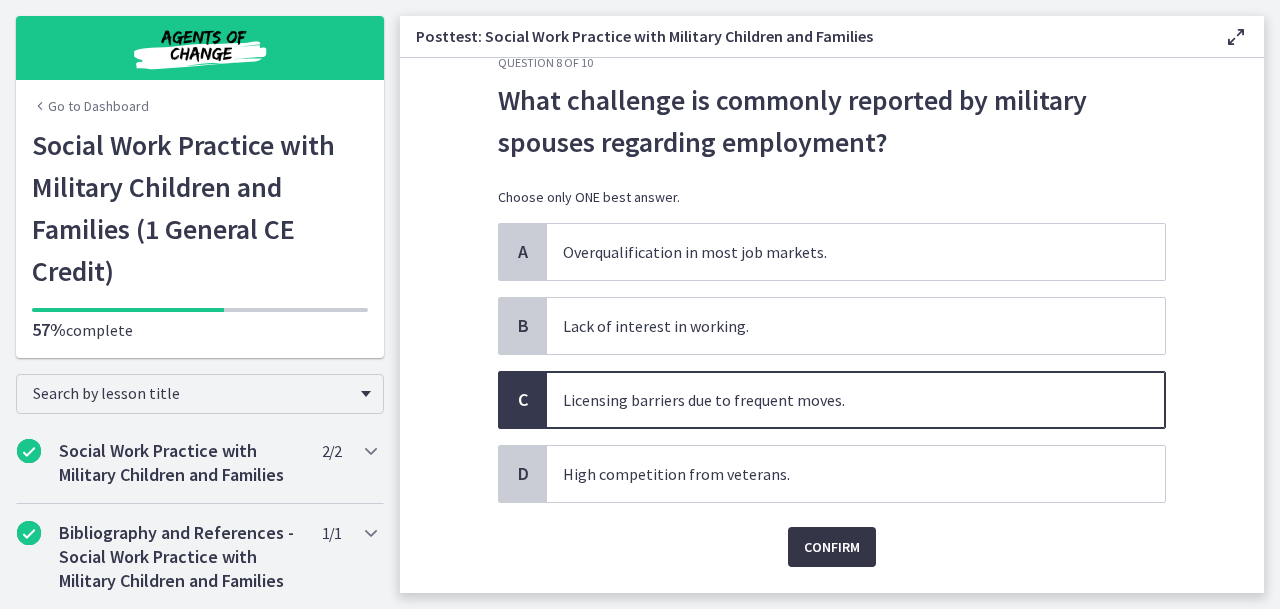click on "Confirm" at bounding box center [832, 547] 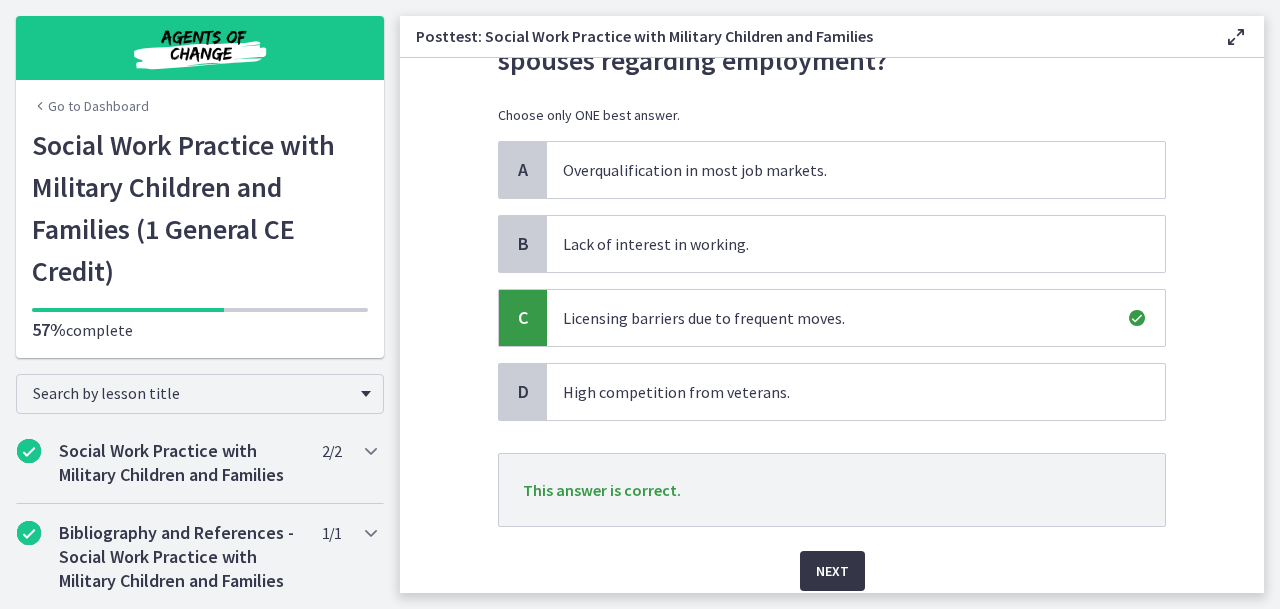 scroll, scrollTop: 129, scrollLeft: 0, axis: vertical 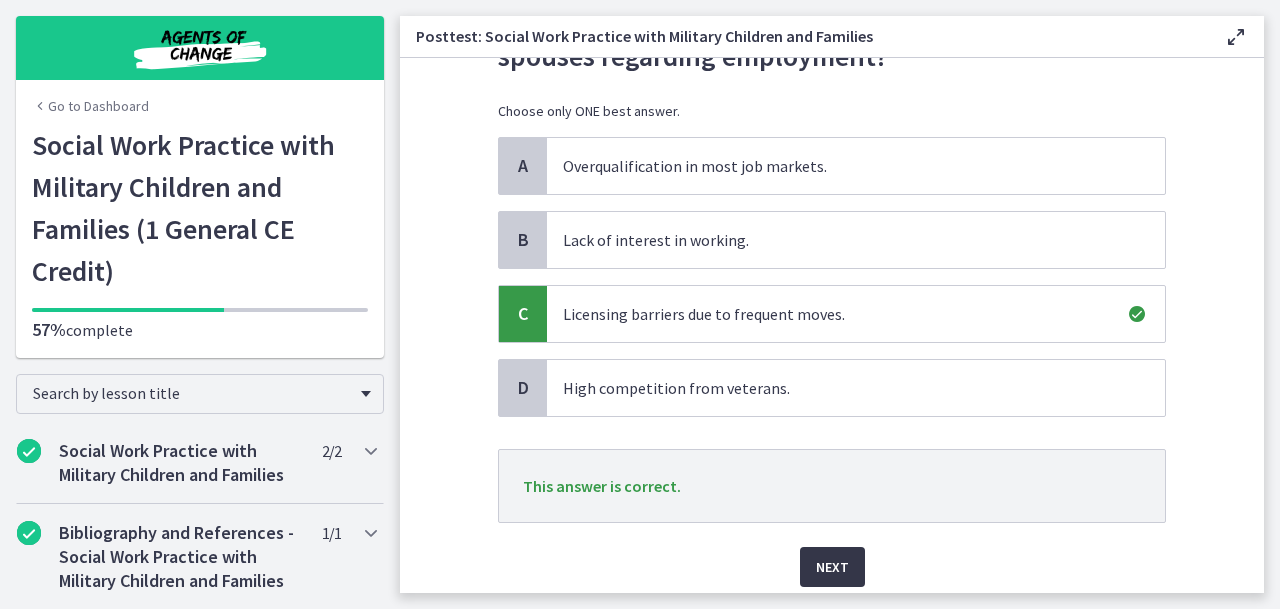 click on "Next" at bounding box center [832, 567] 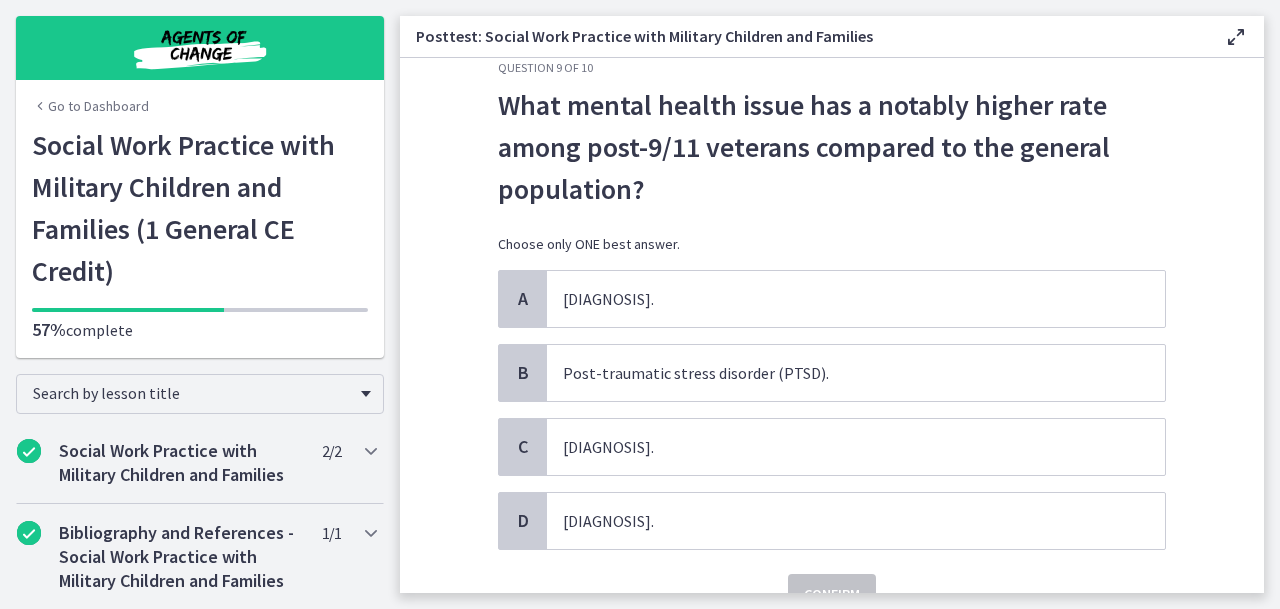 scroll, scrollTop: 45, scrollLeft: 0, axis: vertical 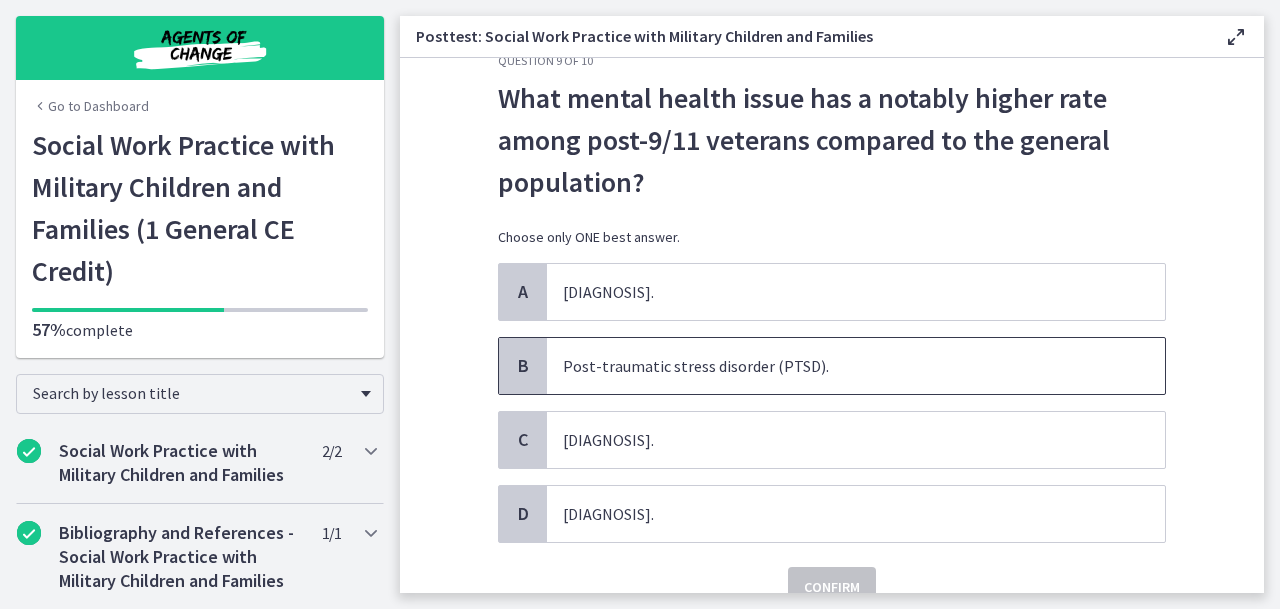 click on "Post-traumatic stress disorder (PTSD)." at bounding box center [856, 366] 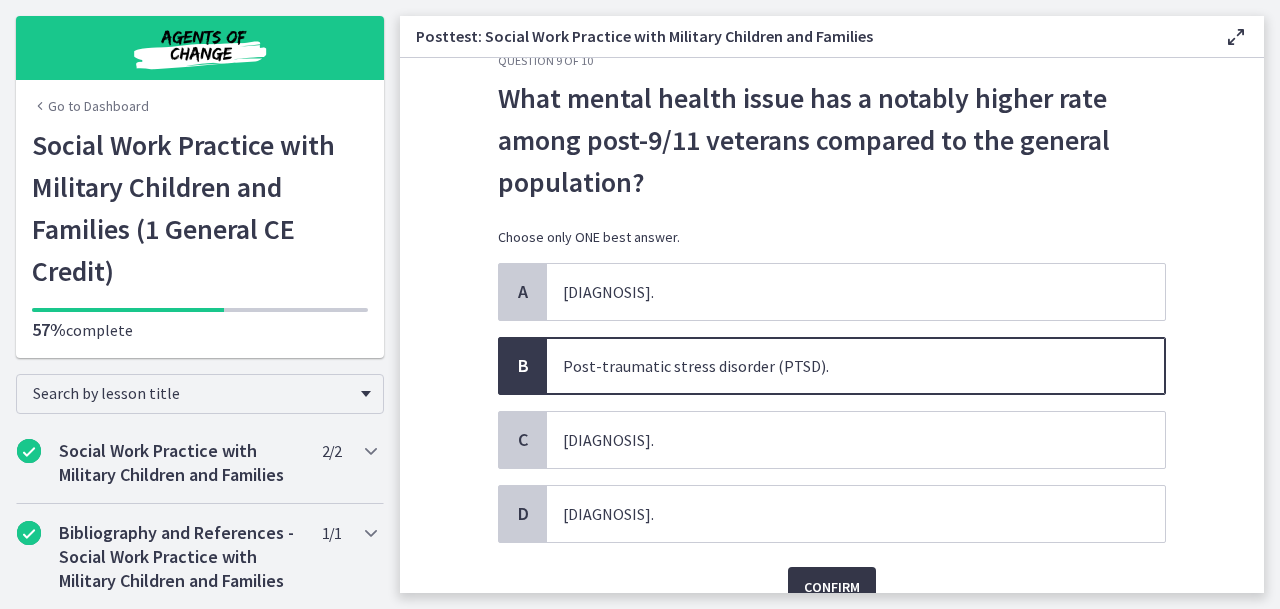 click on "Confirm" at bounding box center [832, 587] 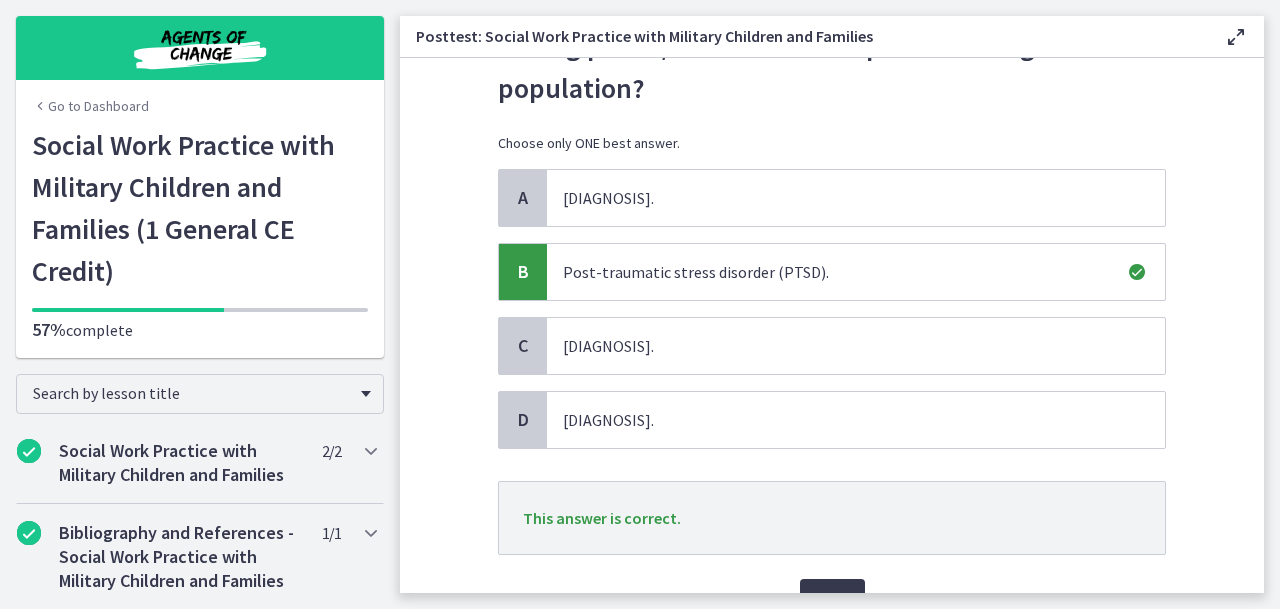scroll, scrollTop: 166, scrollLeft: 0, axis: vertical 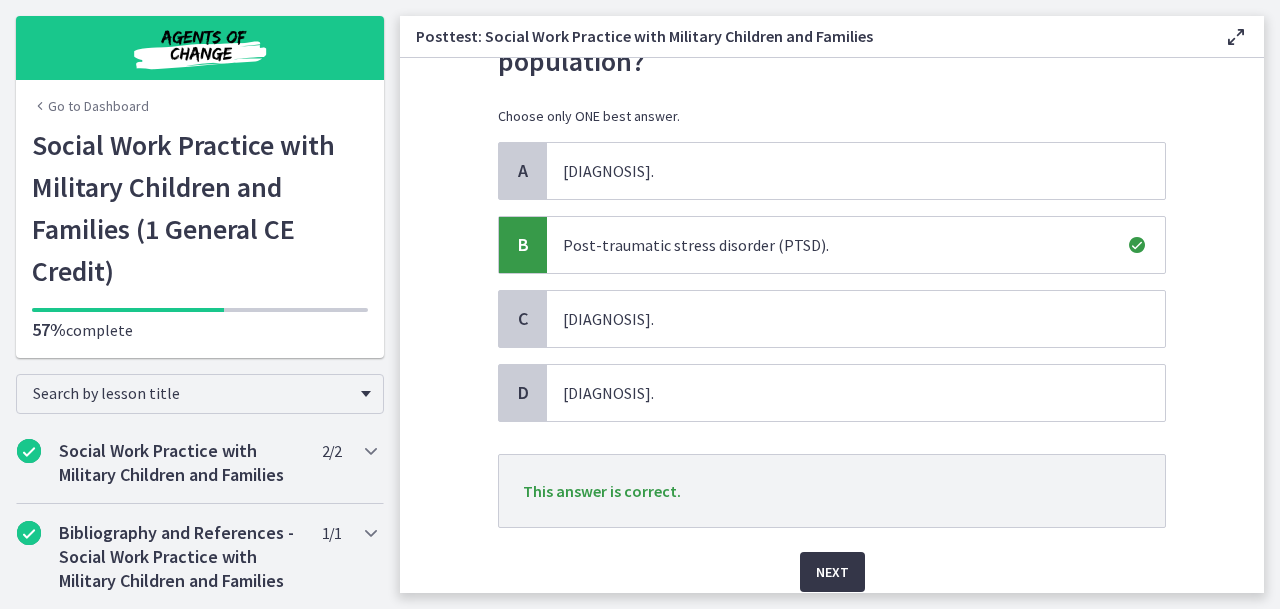 click on "Next" at bounding box center (832, 572) 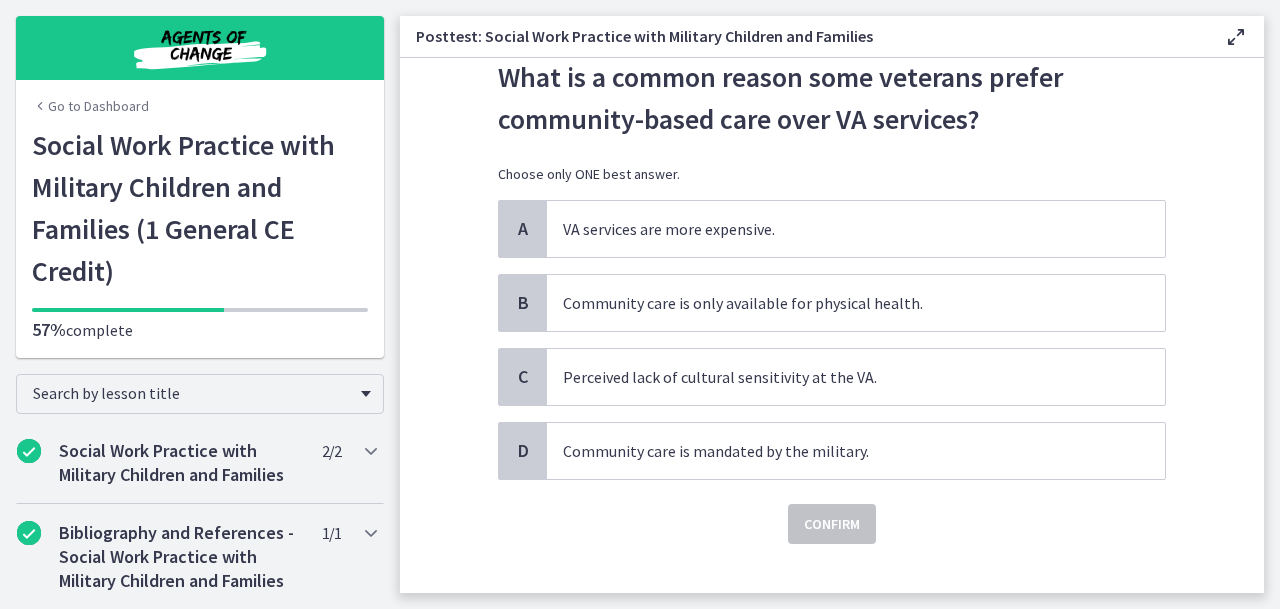 scroll, scrollTop: 67, scrollLeft: 0, axis: vertical 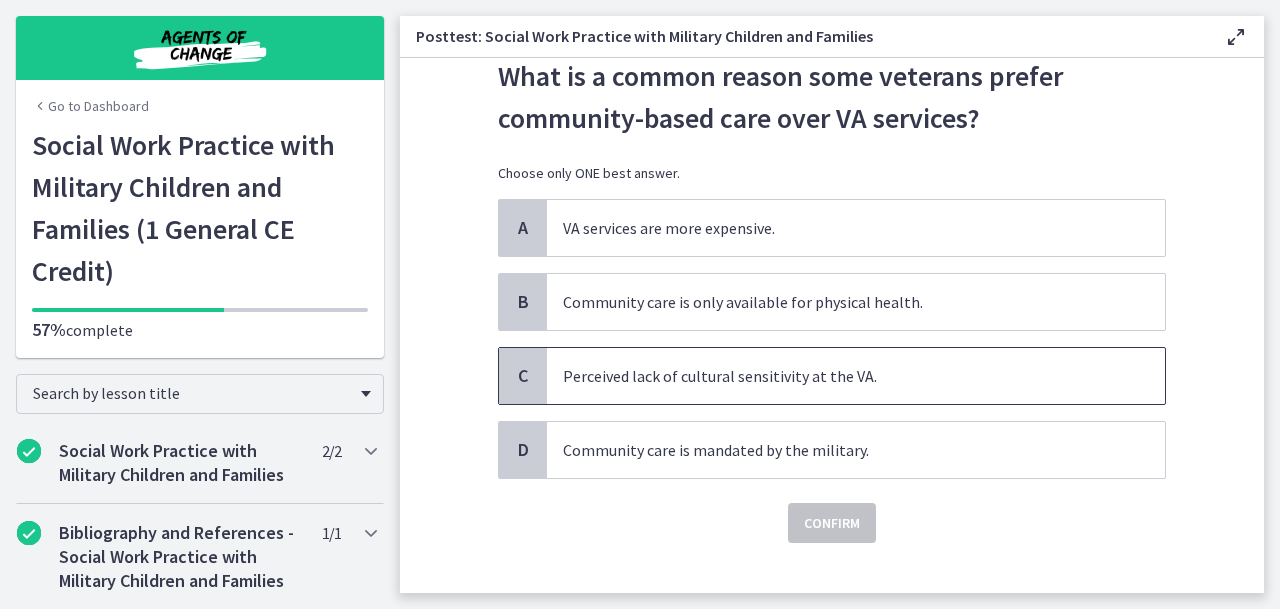 click on "Perceived lack of cultural sensitivity at the VA." at bounding box center [856, 376] 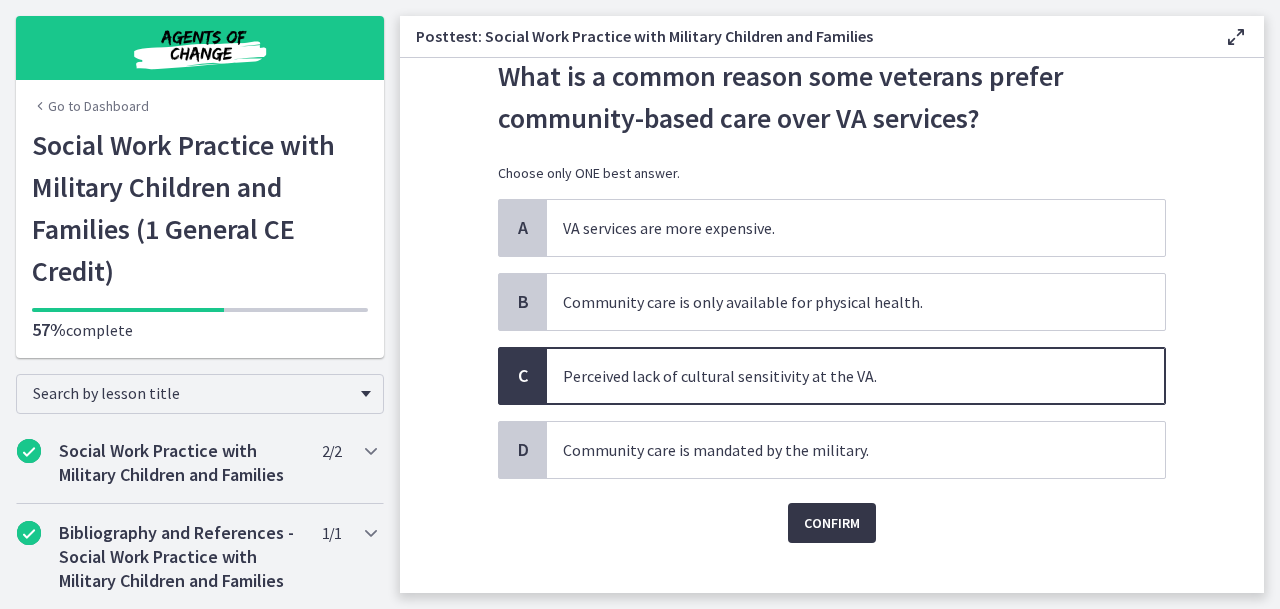 click on "Confirm" at bounding box center [832, 523] 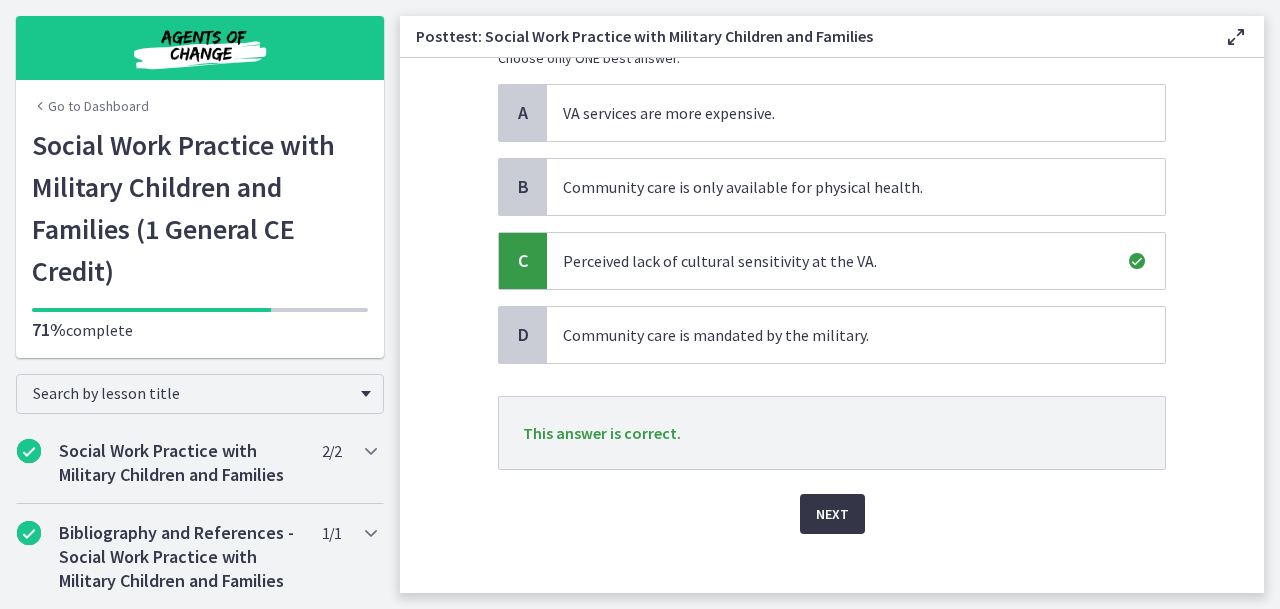 scroll, scrollTop: 184, scrollLeft: 0, axis: vertical 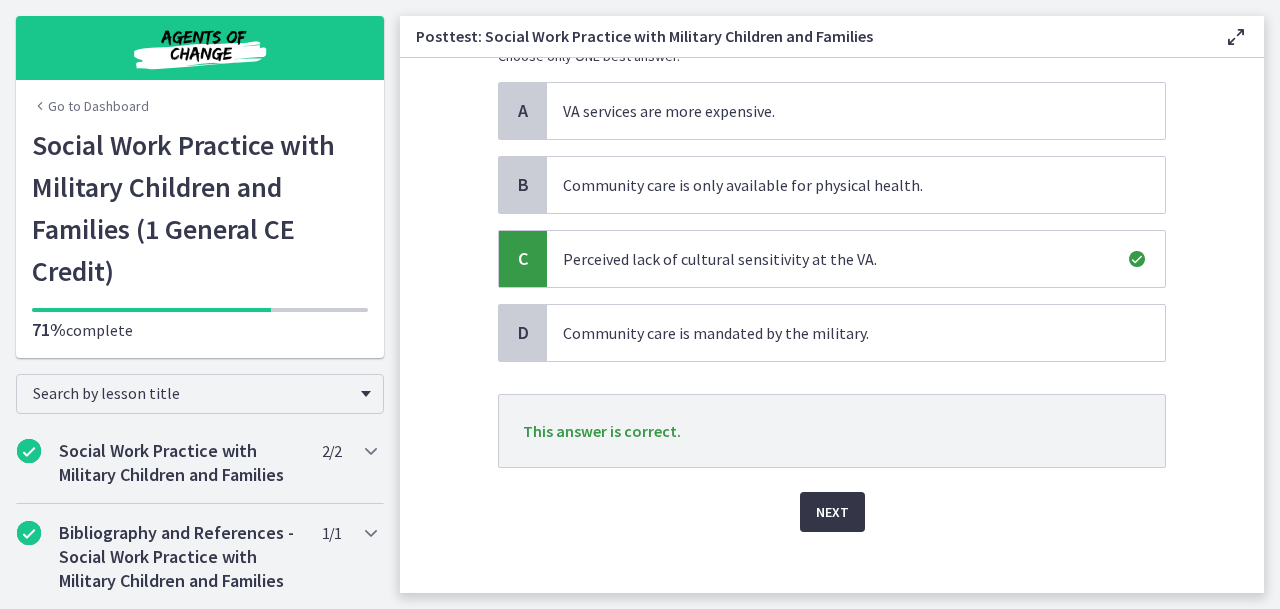 click on "Next" at bounding box center [832, 512] 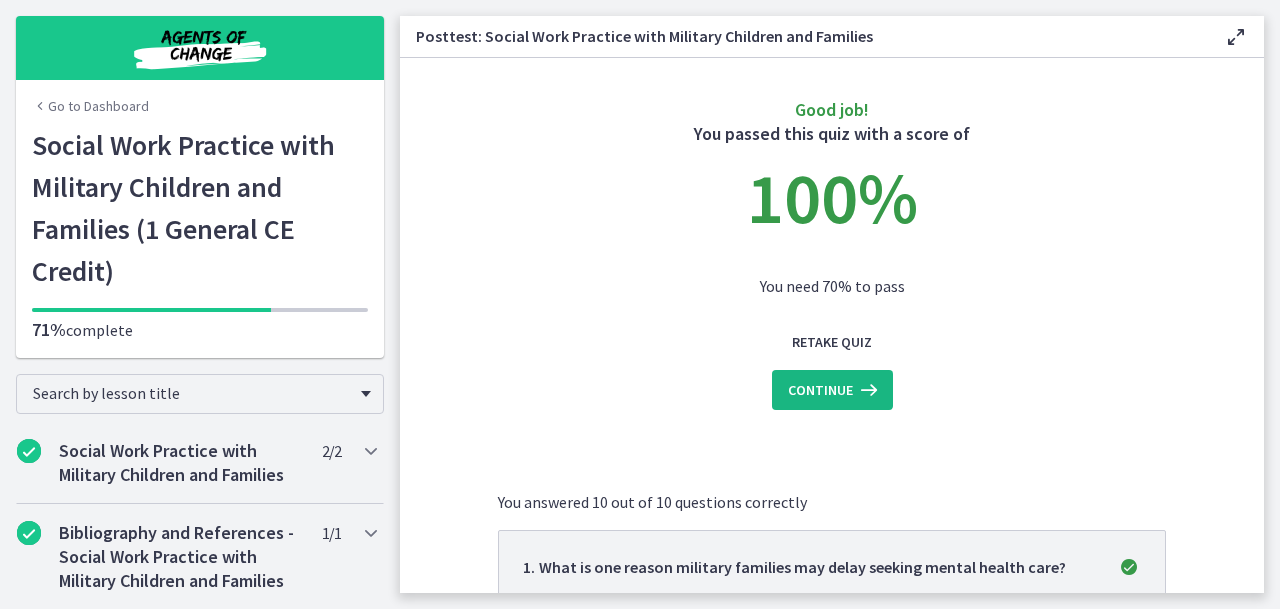 click on "Continue" at bounding box center [820, 390] 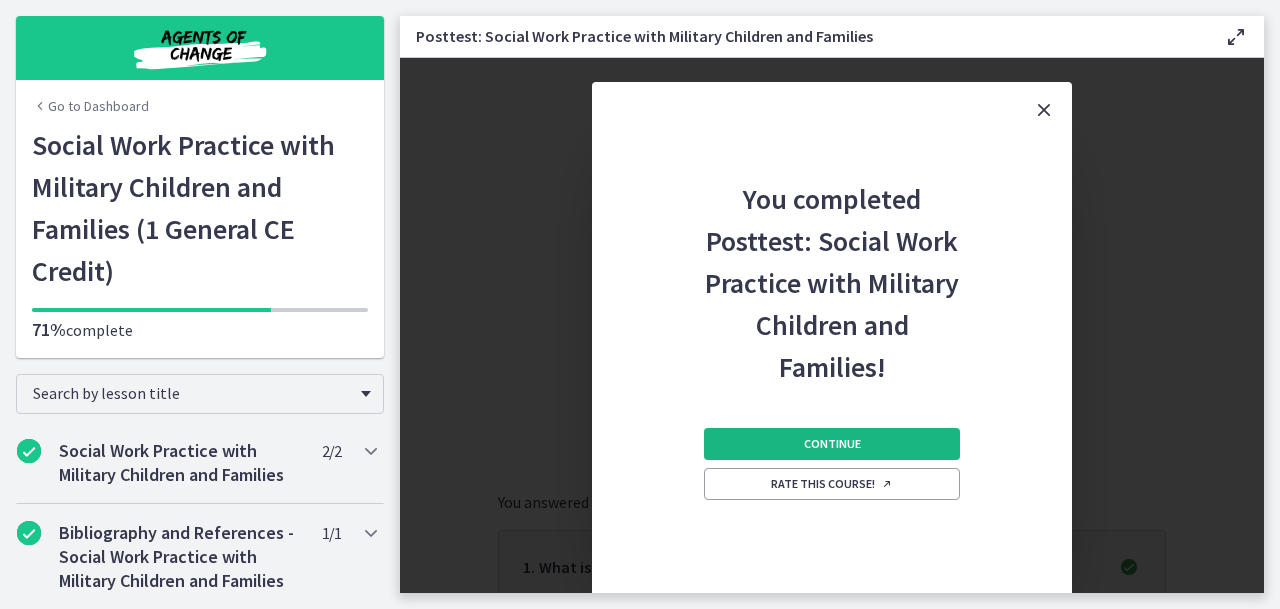click on "Continue" at bounding box center [832, 444] 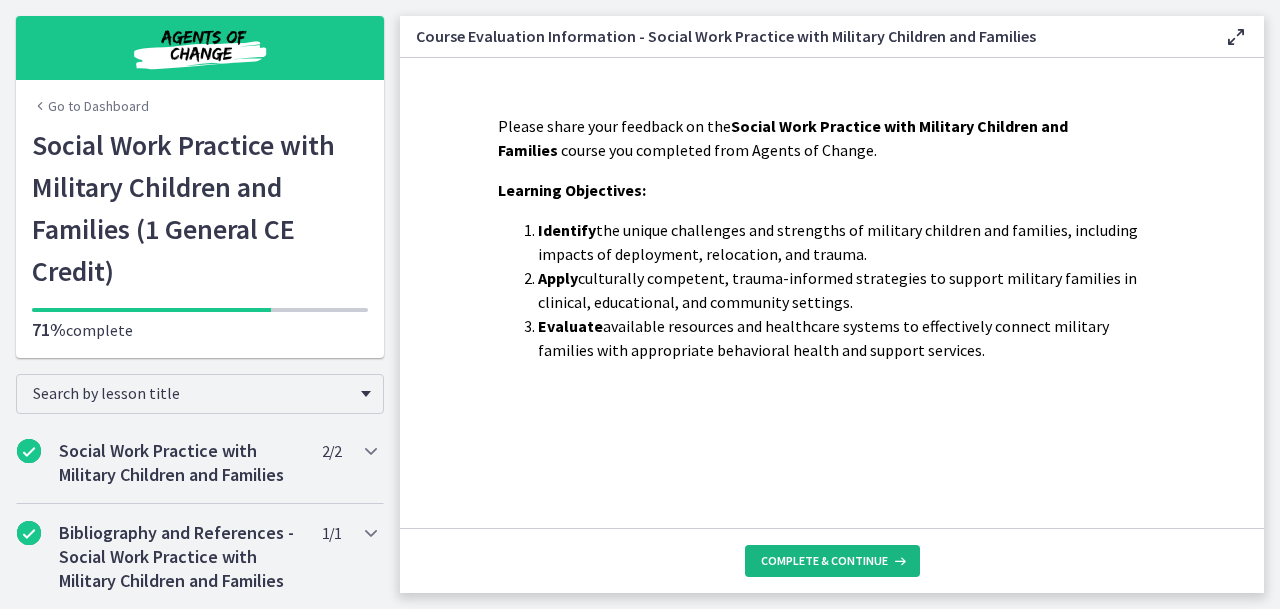 click on "Complete & continue" at bounding box center [824, 561] 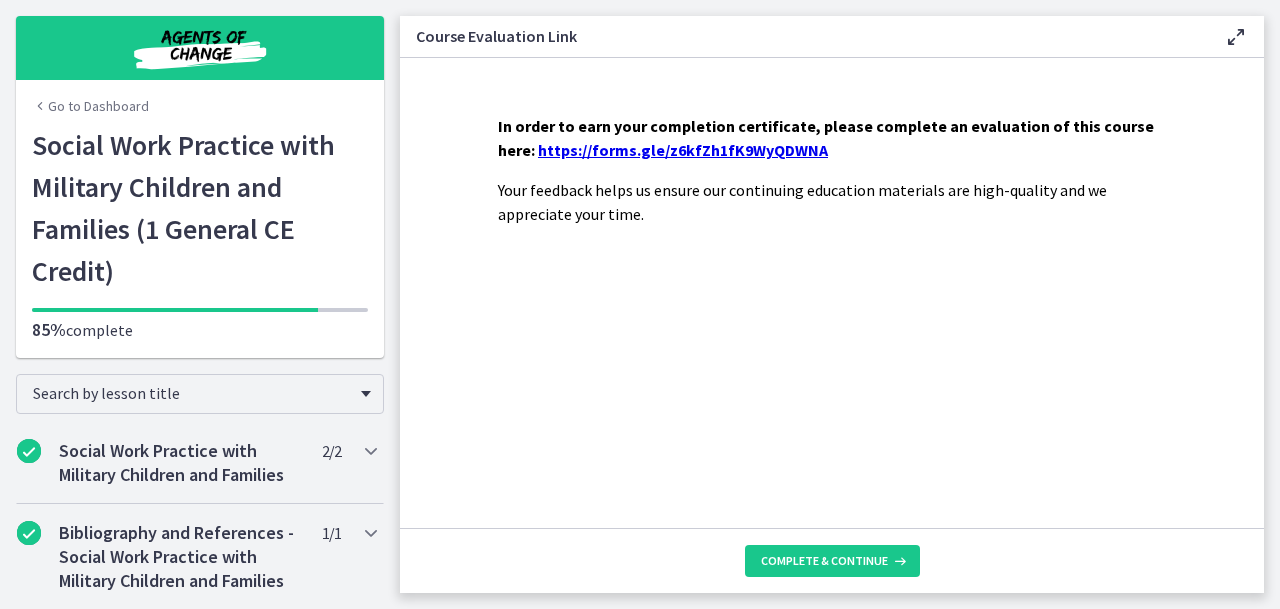 click on "https://forms.gle/z6kfZh1fK9WyQDWNA" at bounding box center (683, 150) 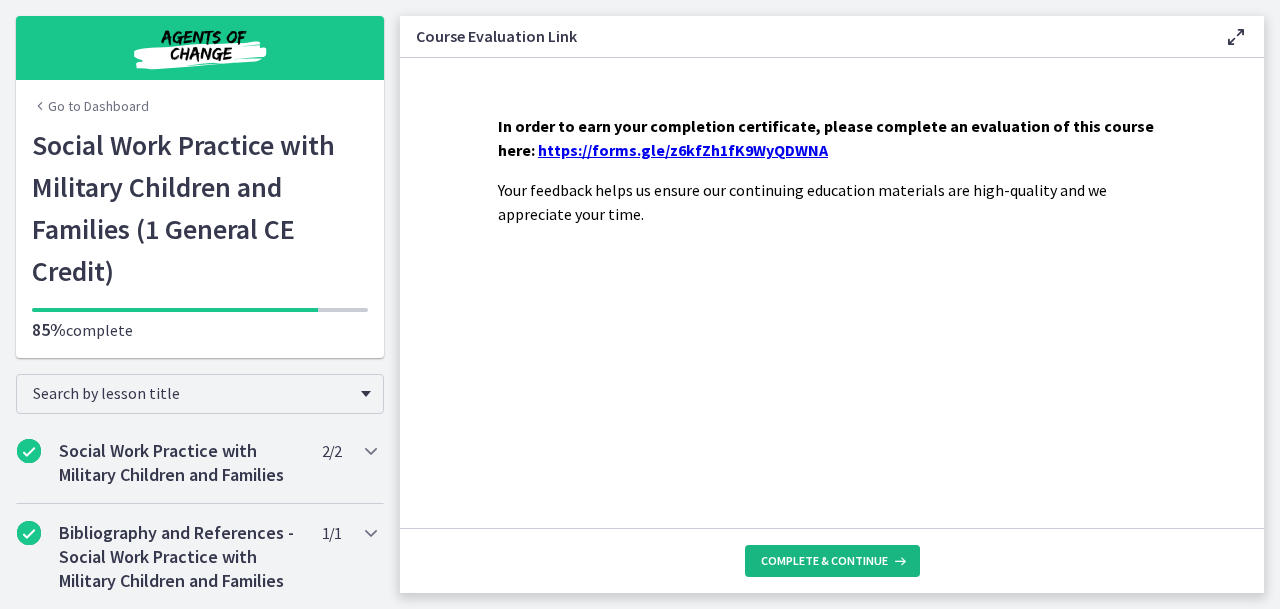 click on "Complete & continue" at bounding box center [824, 561] 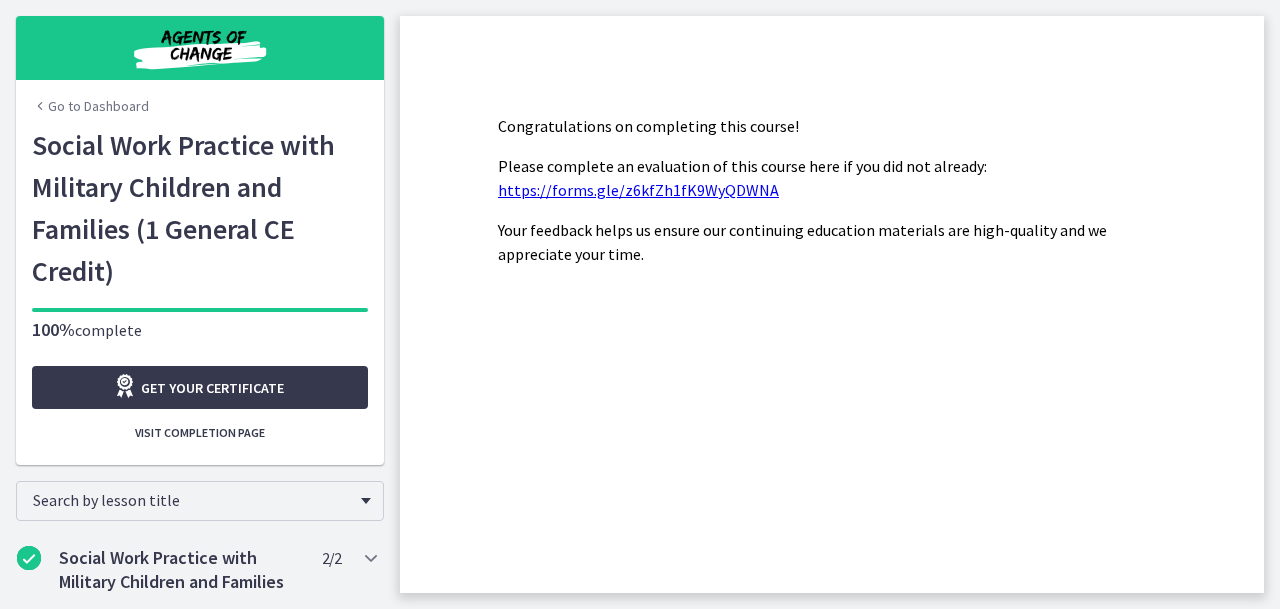 scroll, scrollTop: 0, scrollLeft: 0, axis: both 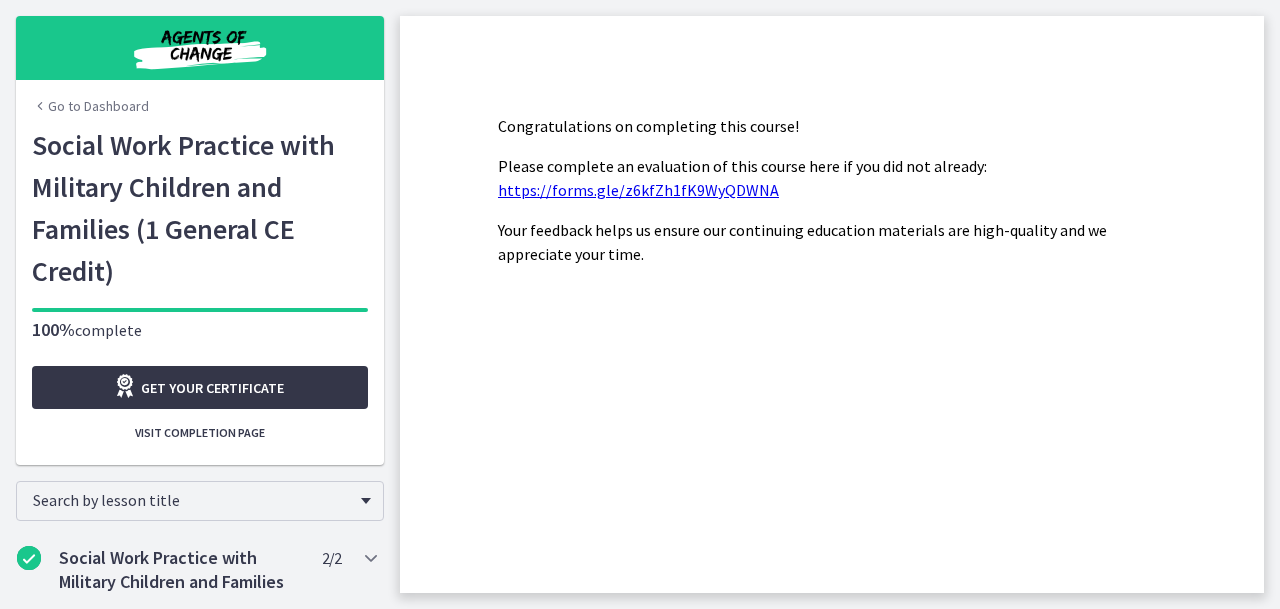 click on "Get your certificate" at bounding box center (212, 388) 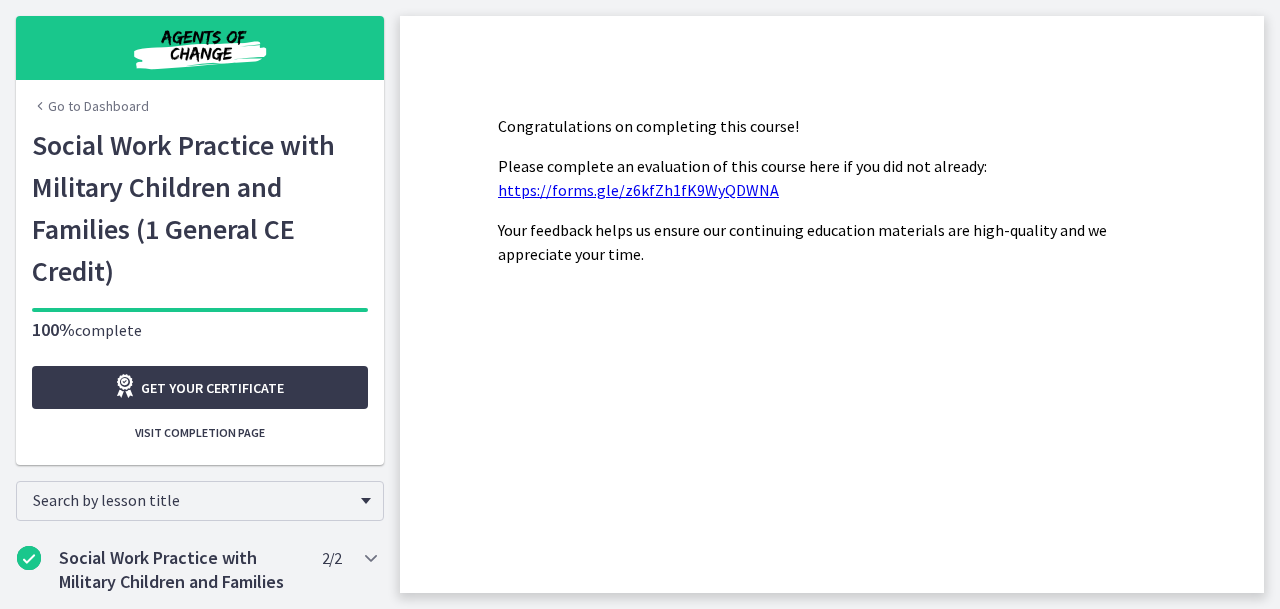 click on "Go to Dashboard" at bounding box center [90, 106] 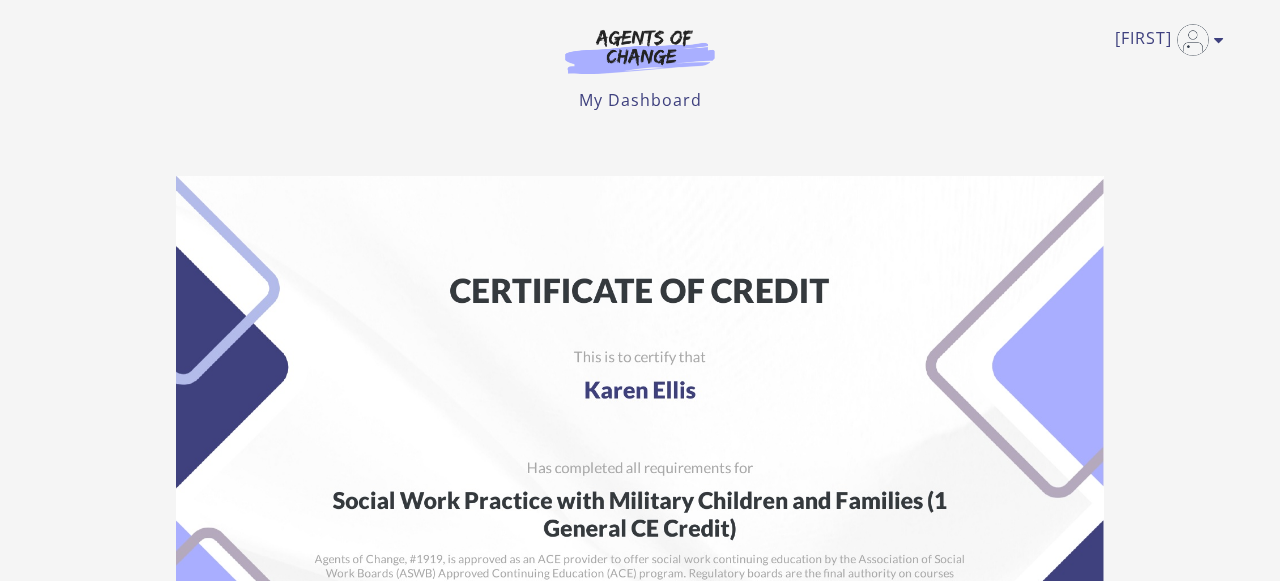 scroll, scrollTop: 0, scrollLeft: 0, axis: both 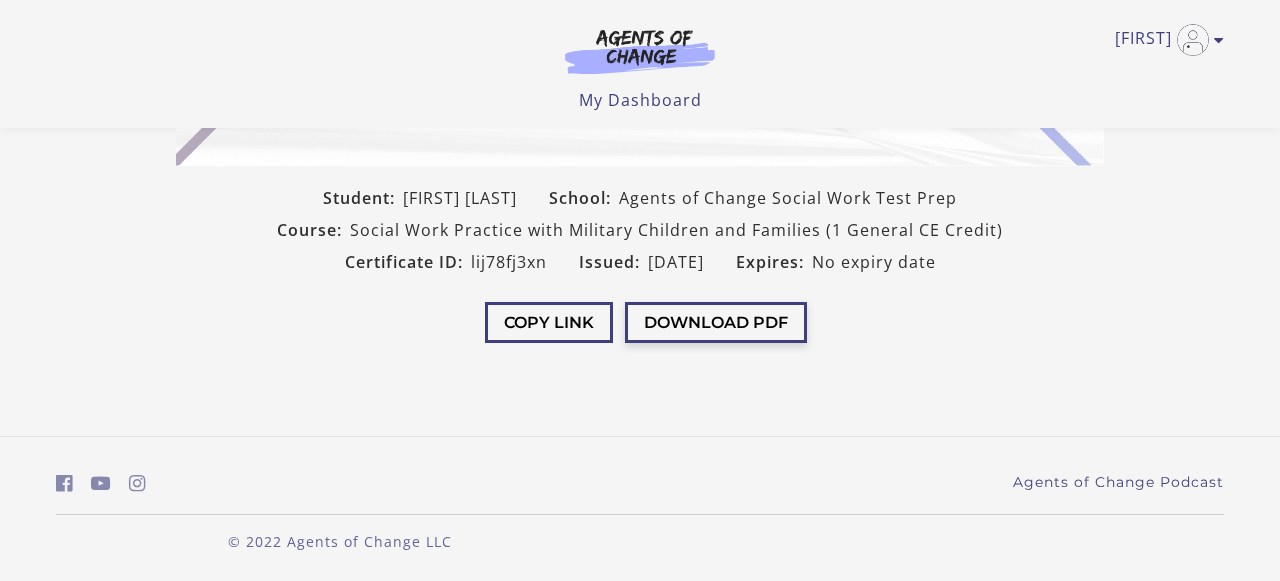 click on "Download PDF" at bounding box center [716, 322] 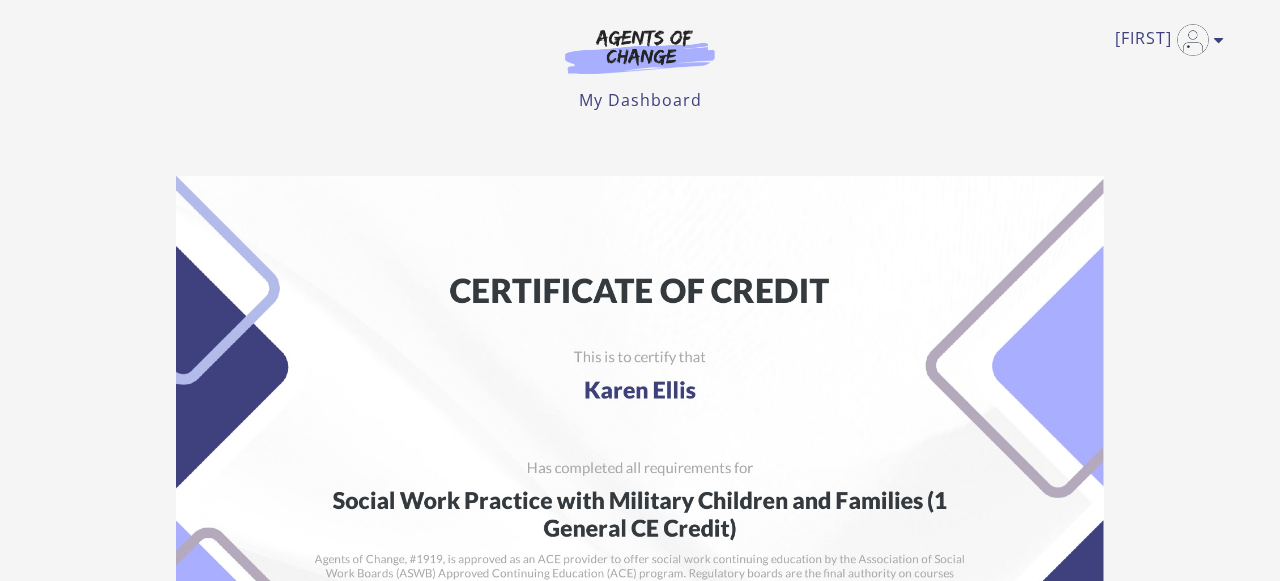 scroll, scrollTop: 0, scrollLeft: 0, axis: both 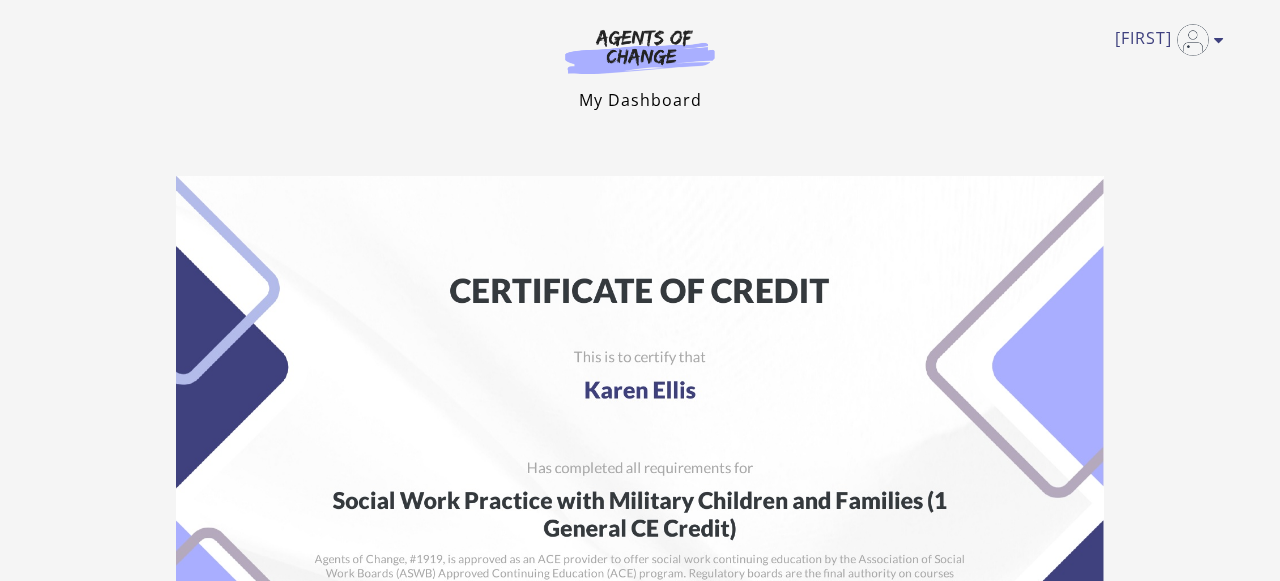 click on "My Dashboard" at bounding box center (640, 100) 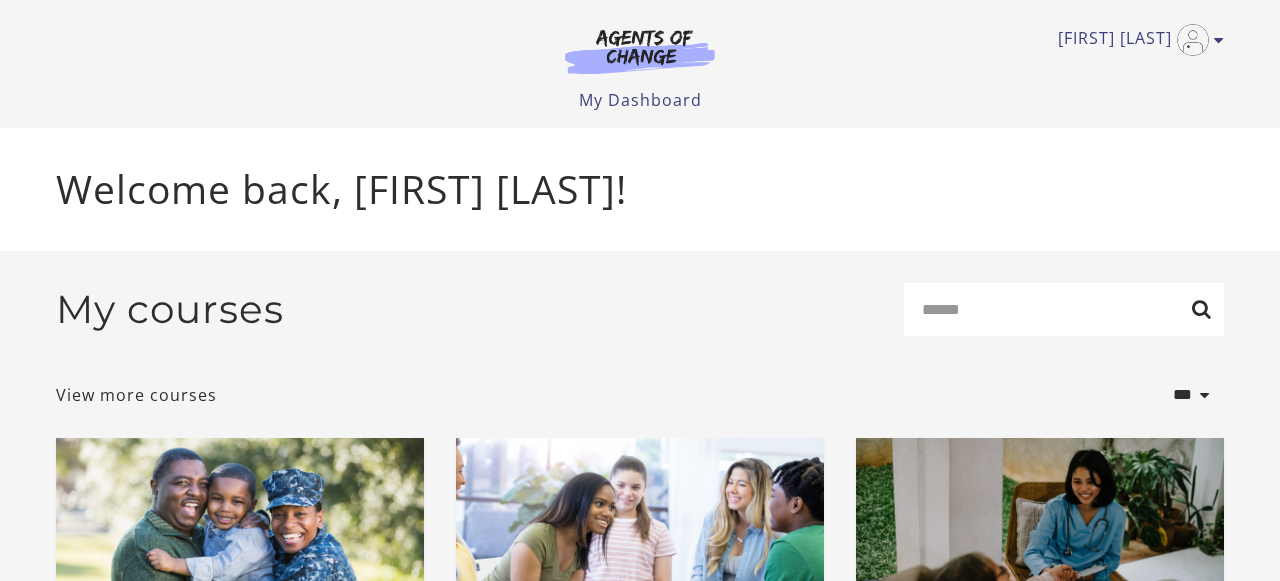 scroll, scrollTop: 0, scrollLeft: 0, axis: both 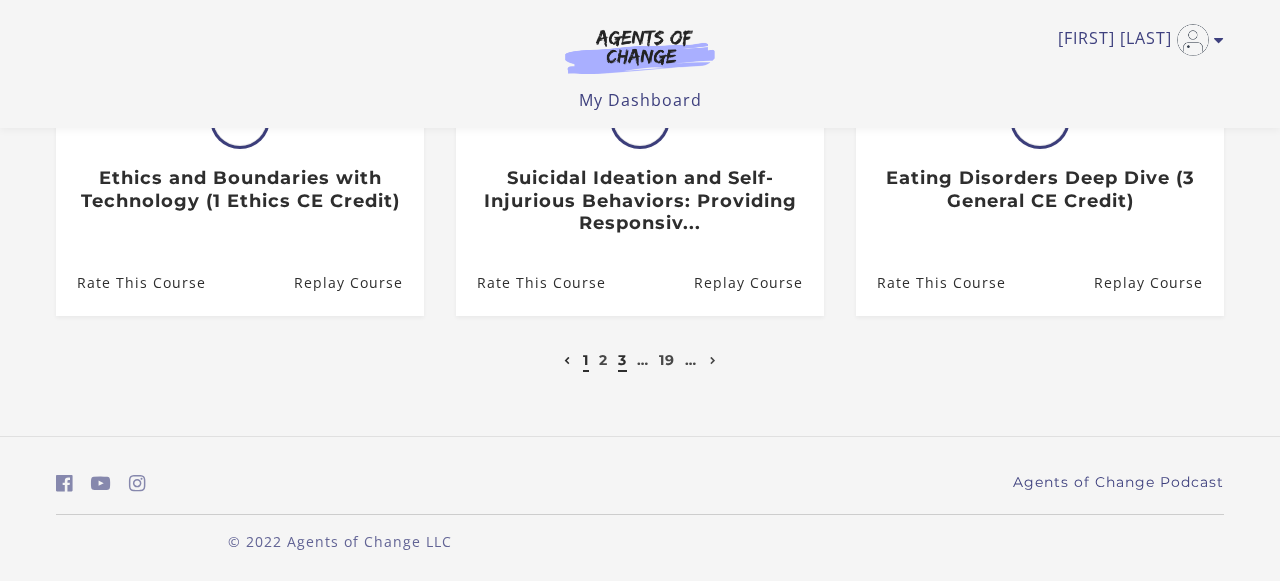 click on "3" at bounding box center (622, 360) 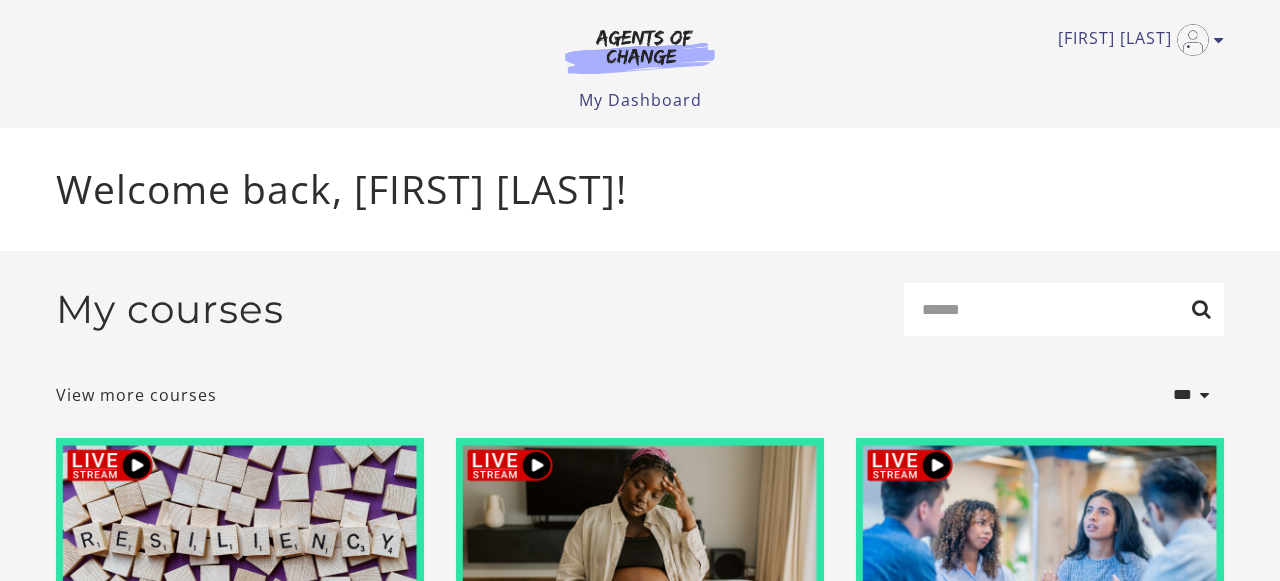 scroll, scrollTop: 0, scrollLeft: 0, axis: both 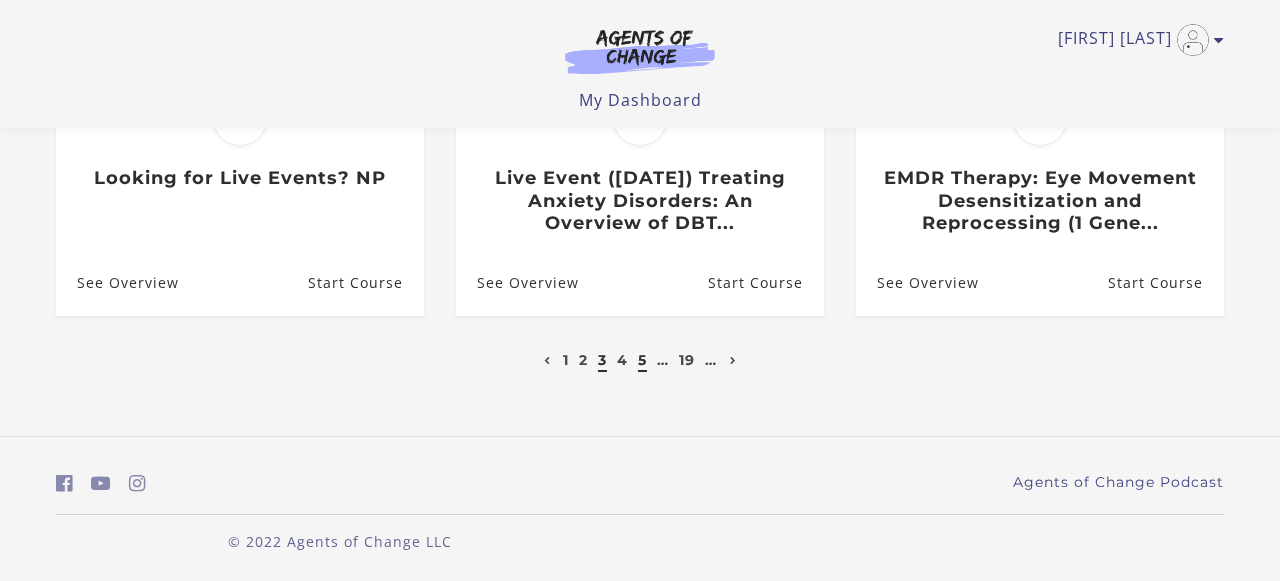 click on "5" at bounding box center (642, 360) 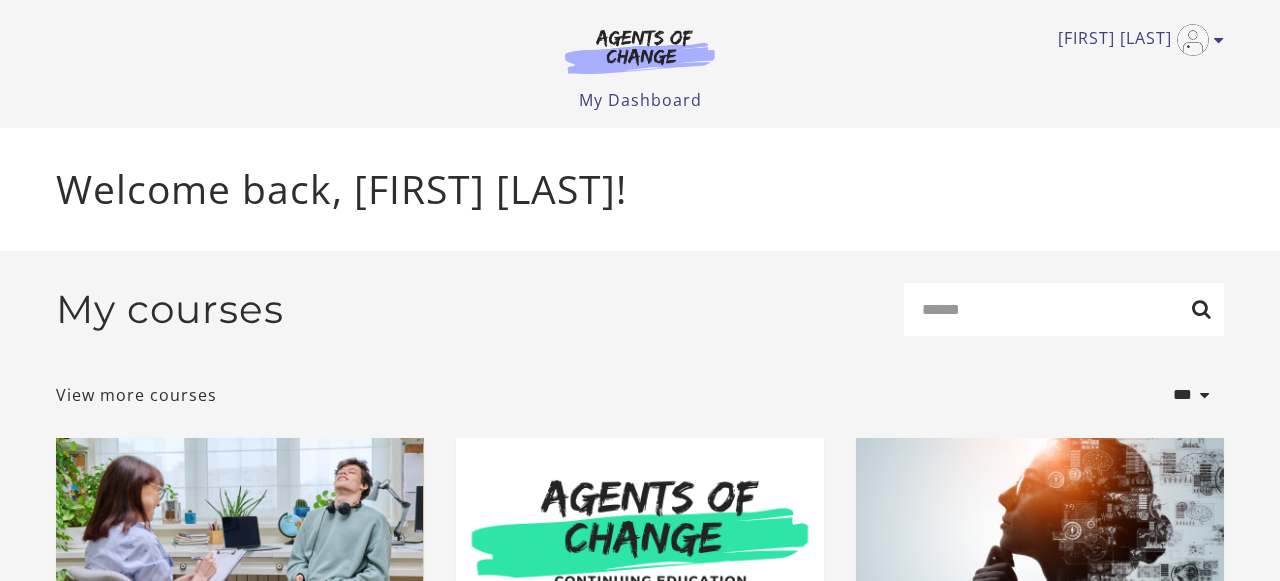 scroll, scrollTop: 0, scrollLeft: 0, axis: both 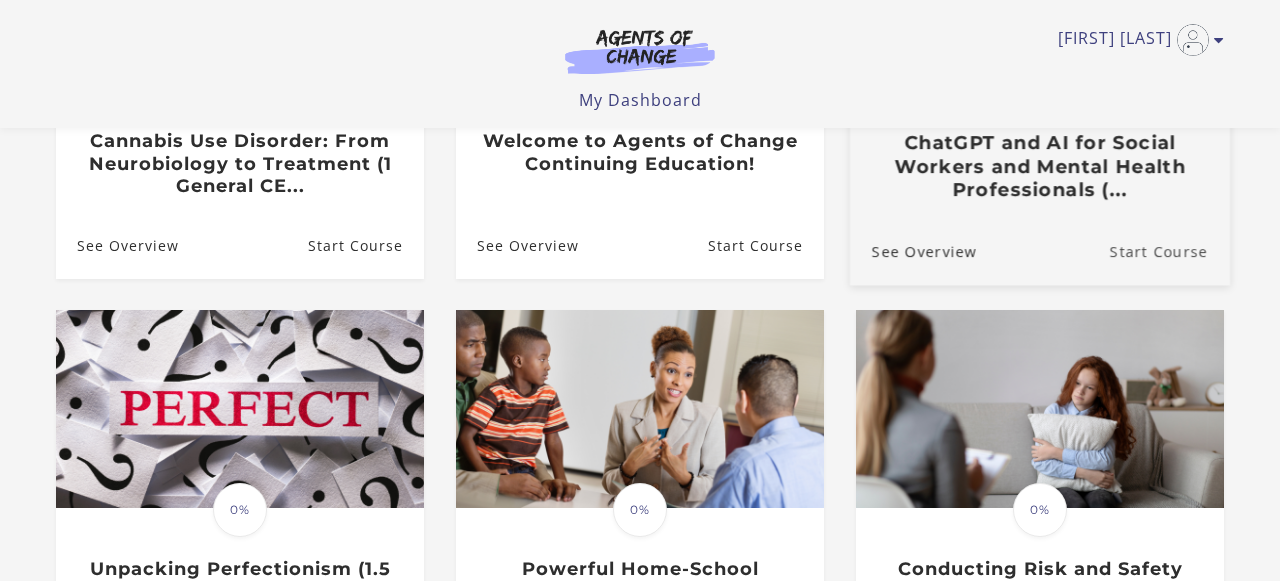 click on "Start Course" at bounding box center (1170, 250) 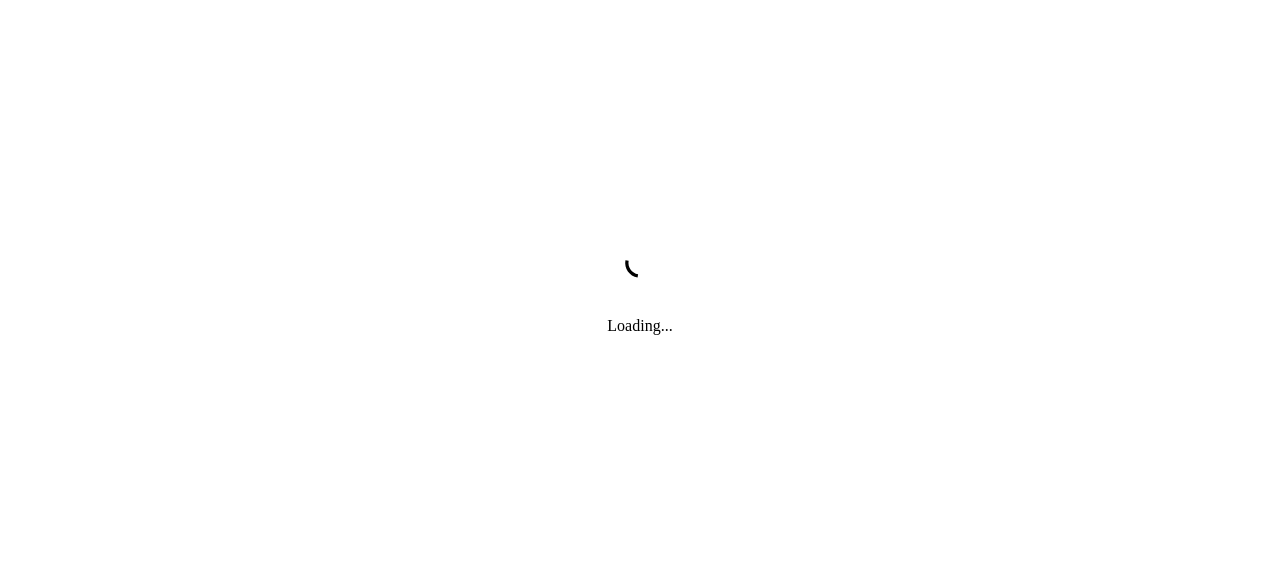 scroll, scrollTop: 0, scrollLeft: 0, axis: both 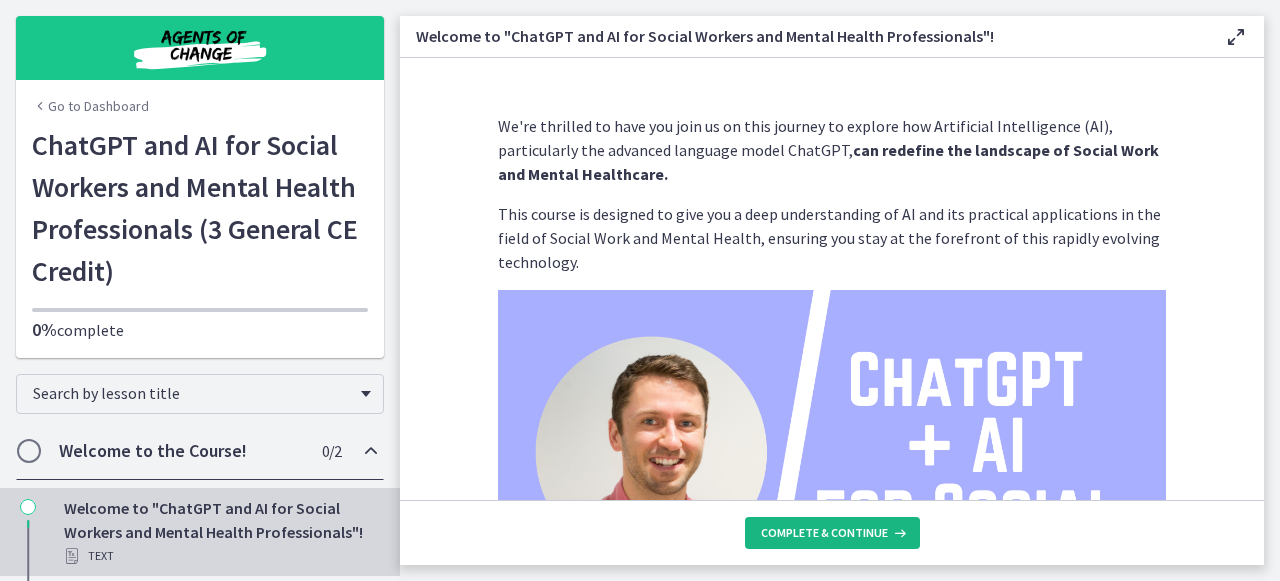 click on "Complete & continue" at bounding box center [824, 533] 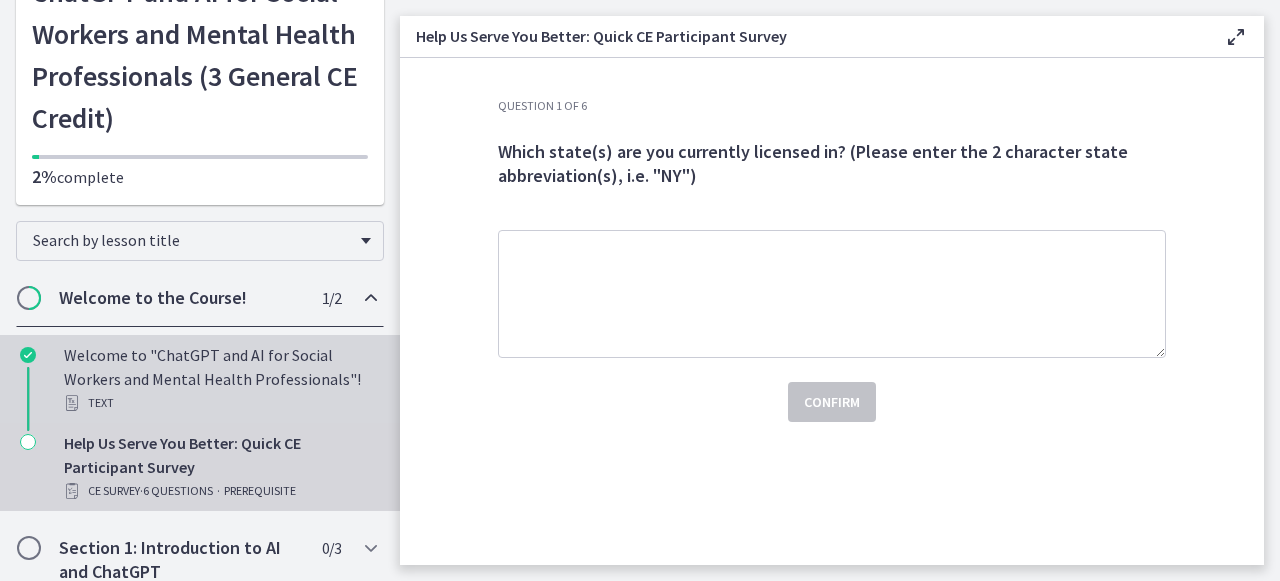 scroll, scrollTop: 161, scrollLeft: 0, axis: vertical 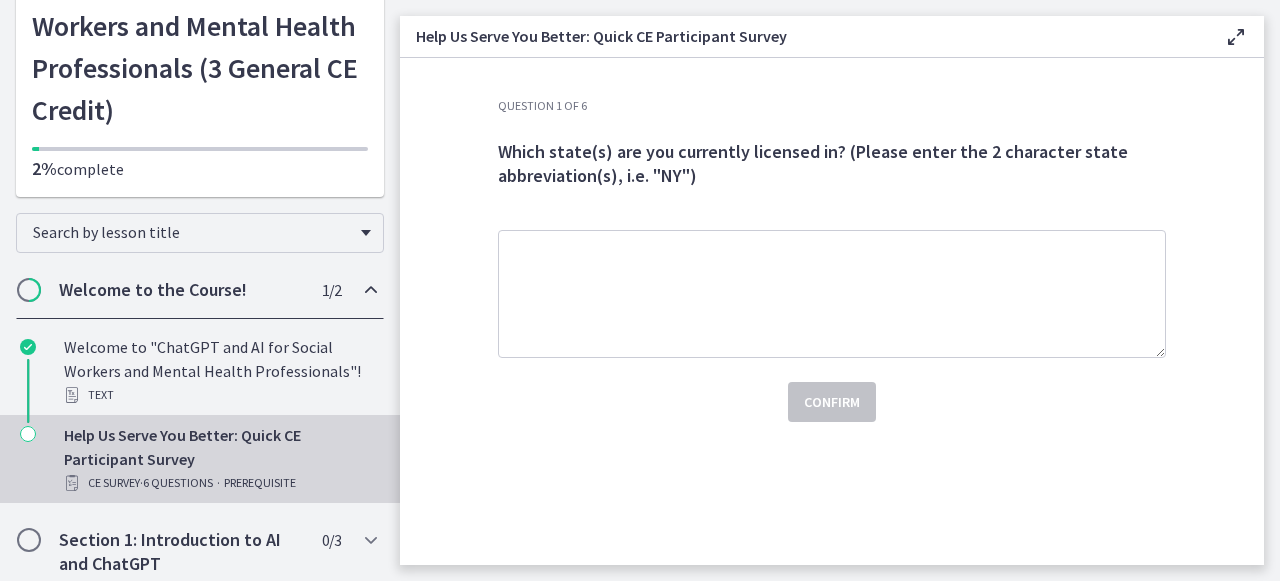 click on "Welcome to the Course!" at bounding box center (181, 290) 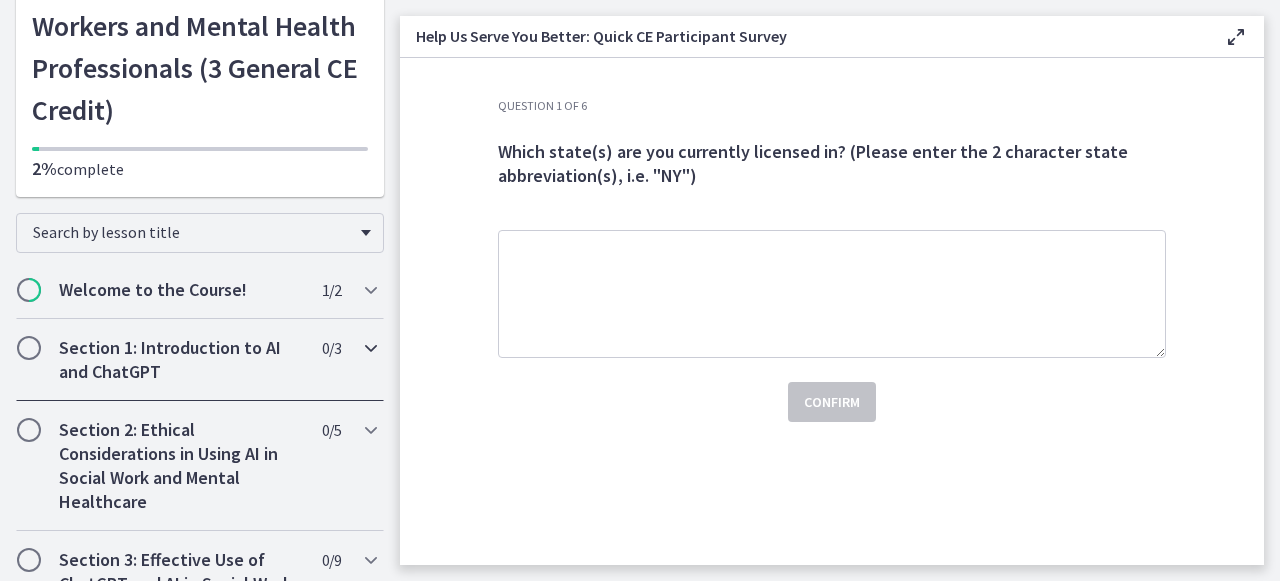 click on "Section 1: Introduction to AI and ChatGPT" at bounding box center [181, 360] 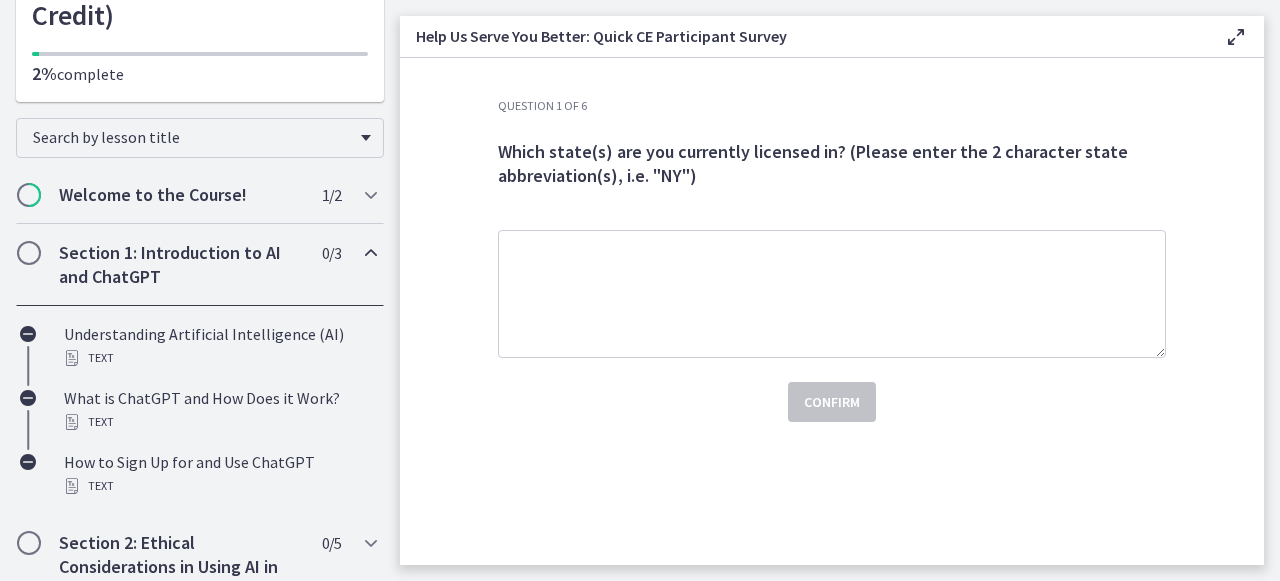 scroll, scrollTop: 259, scrollLeft: 0, axis: vertical 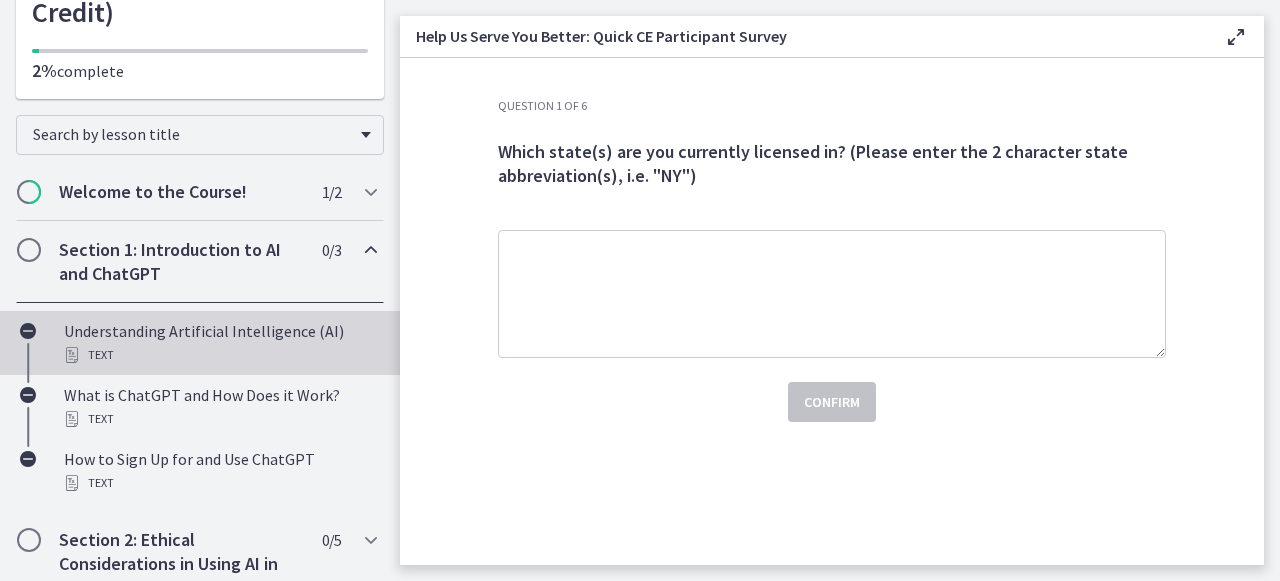 click on "Understanding Artificial Intelligence (AI)
Text" at bounding box center (220, 343) 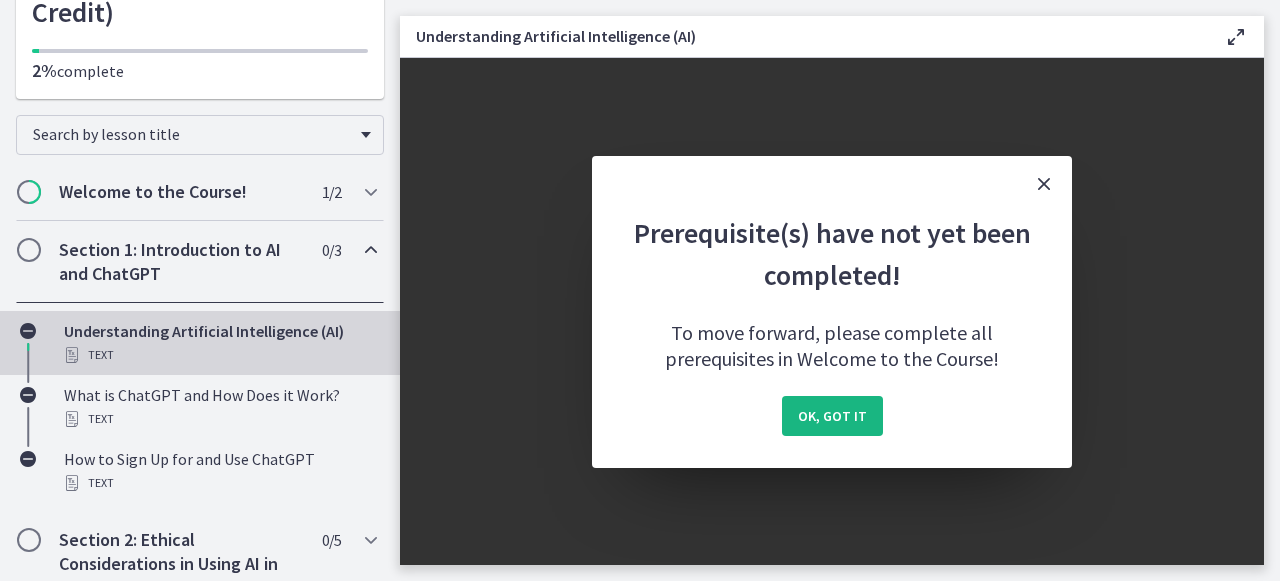 click on "OK, got it" at bounding box center [832, 416] 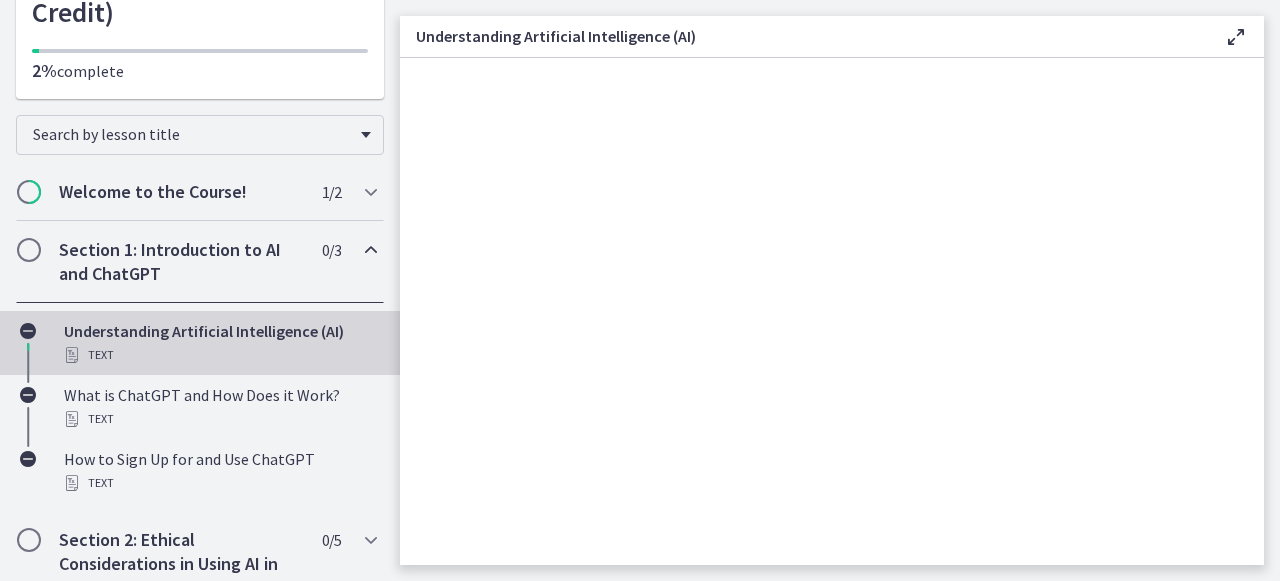 scroll, scrollTop: 0, scrollLeft: 0, axis: both 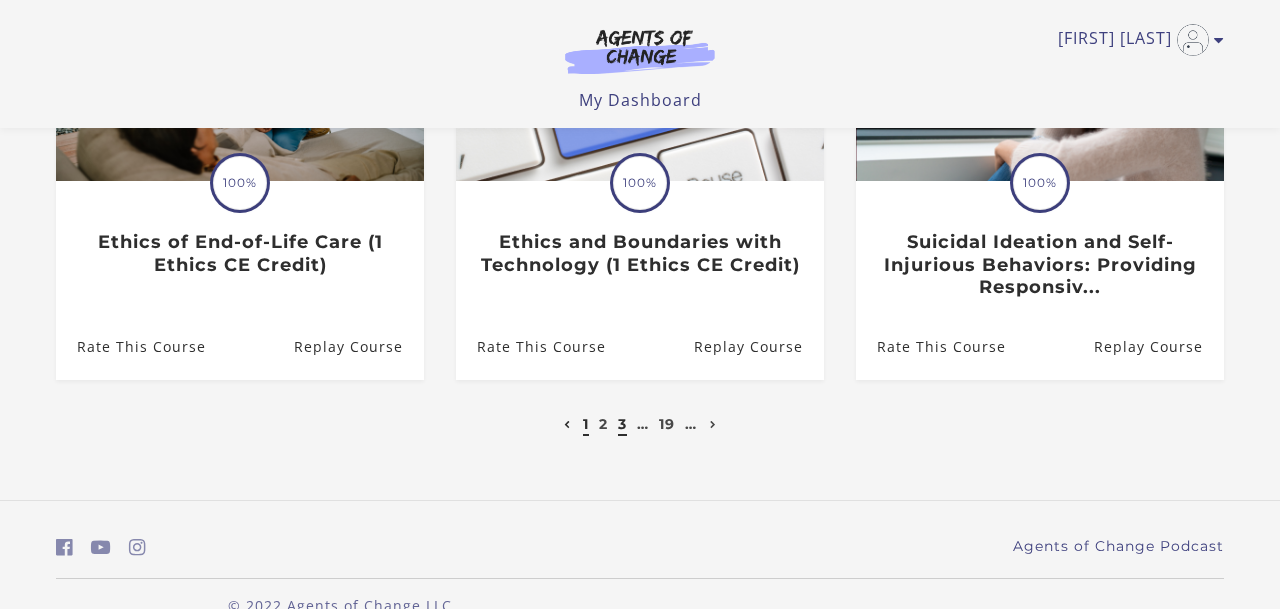 click on "3" at bounding box center (622, 424) 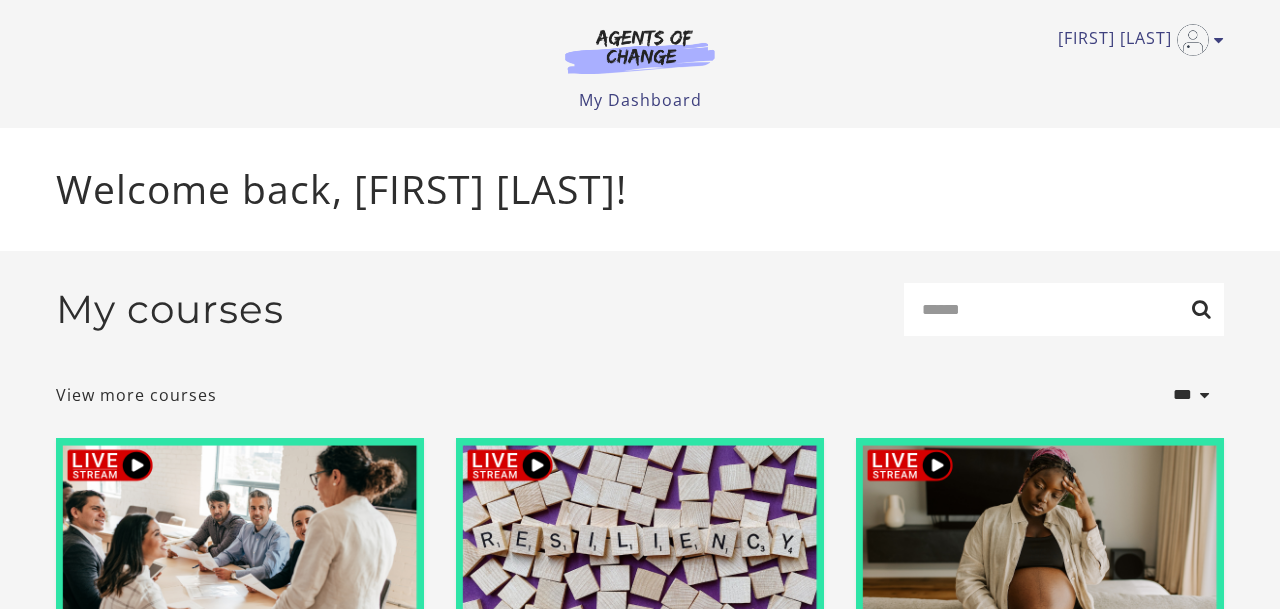 scroll, scrollTop: 0, scrollLeft: 0, axis: both 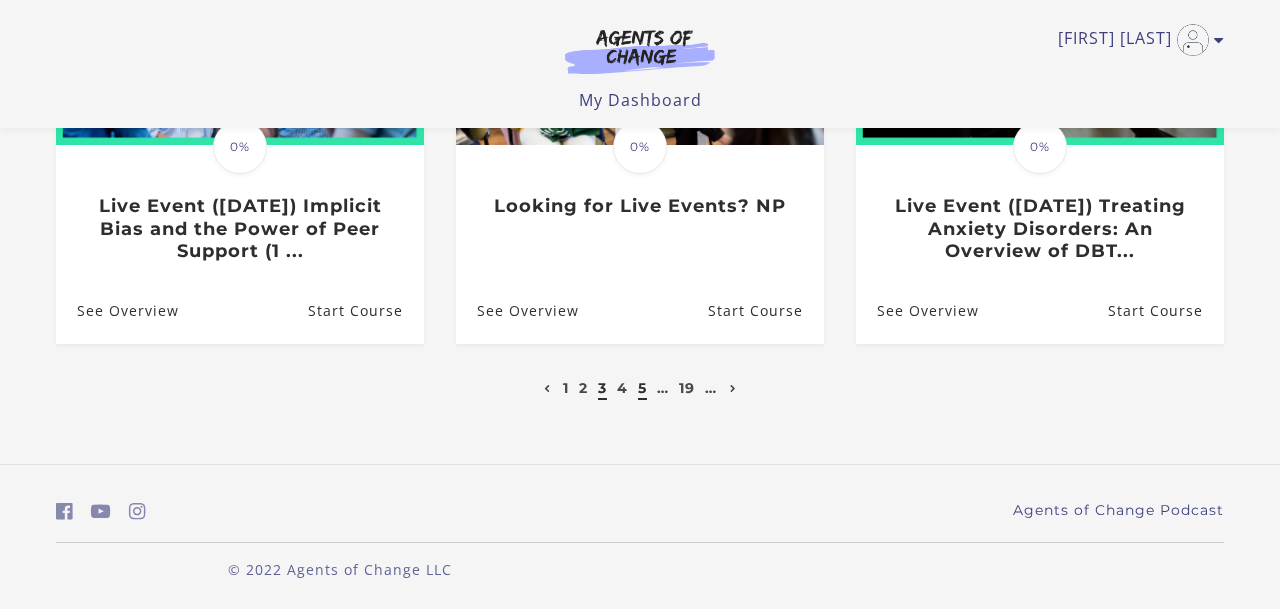 click on "5" at bounding box center (642, 388) 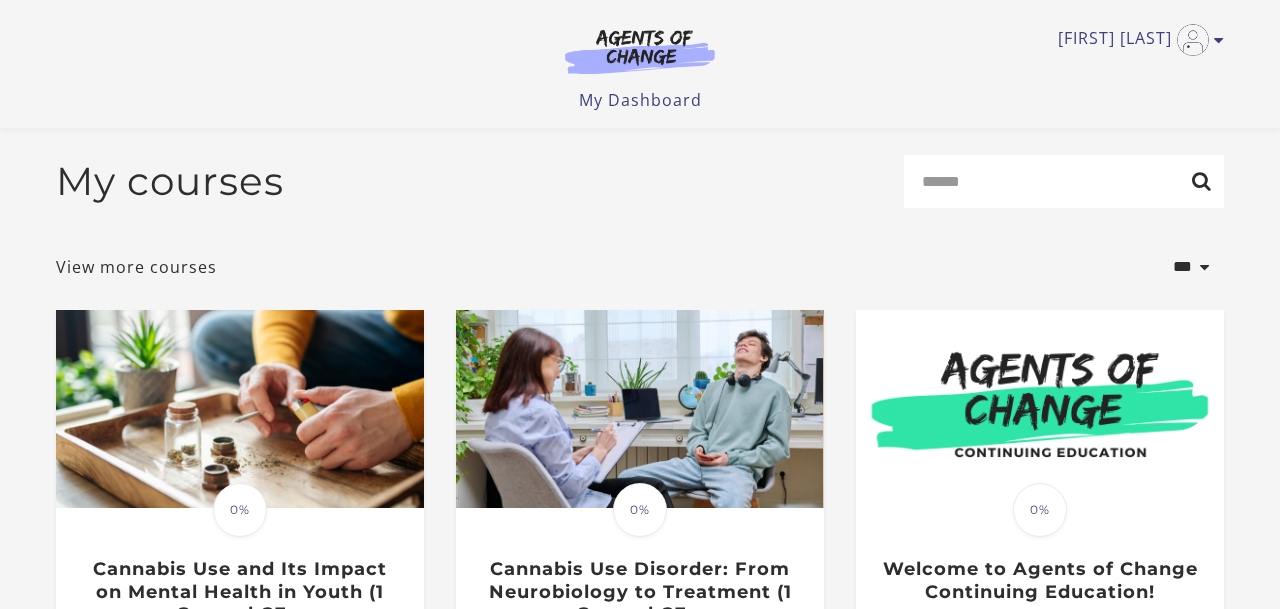 scroll, scrollTop: 365, scrollLeft: 0, axis: vertical 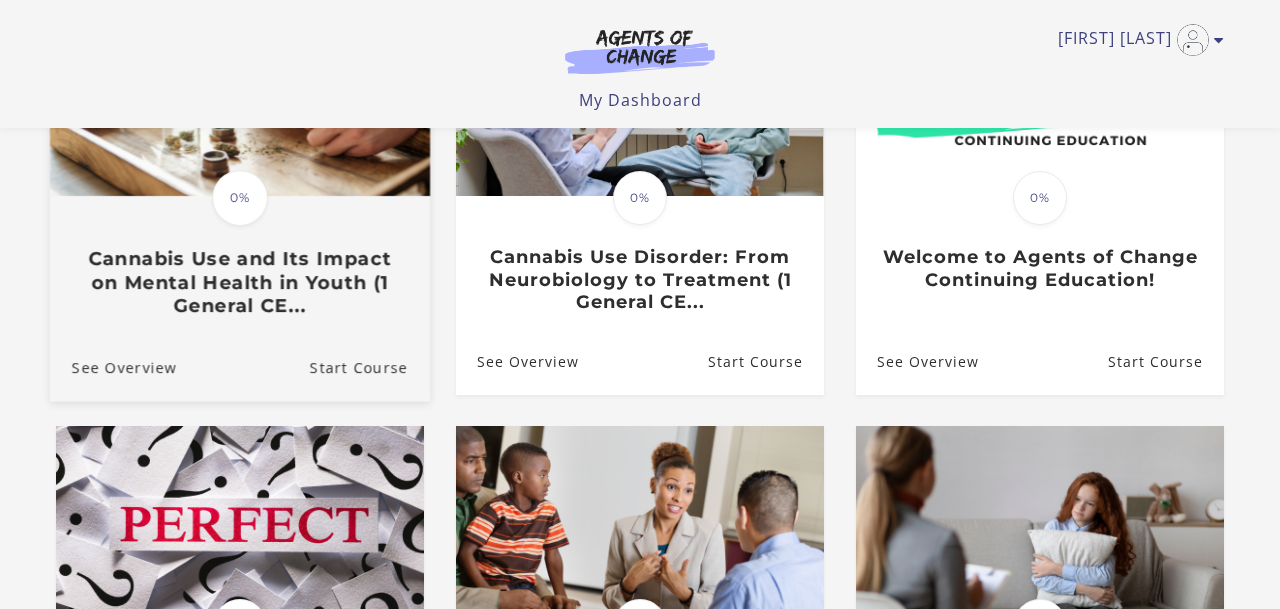 click on "Cannabis Use and Its Impact on Mental Health in Youth (1 General CE..." at bounding box center [240, 282] 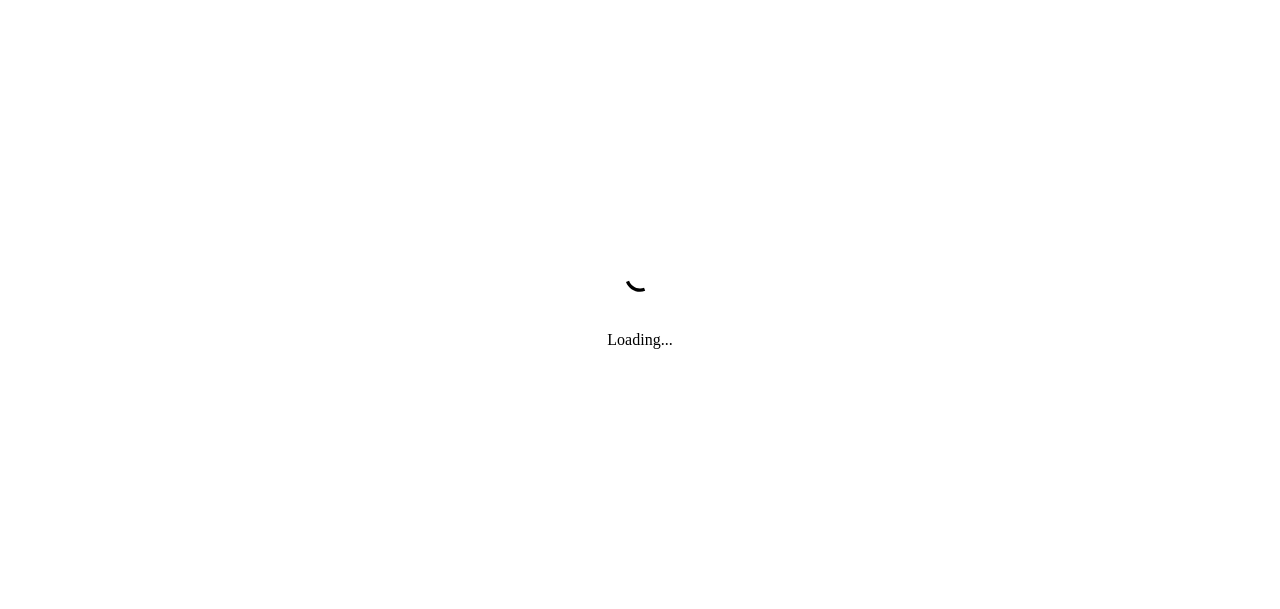 scroll, scrollTop: 0, scrollLeft: 0, axis: both 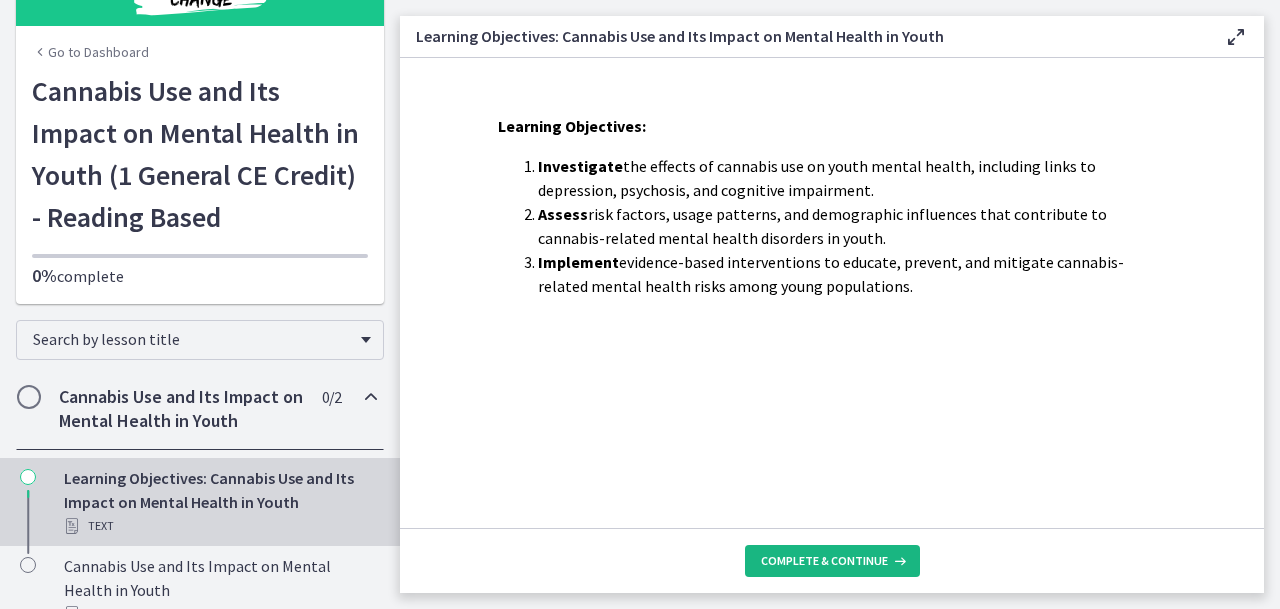 click on "Complete & continue" at bounding box center [824, 561] 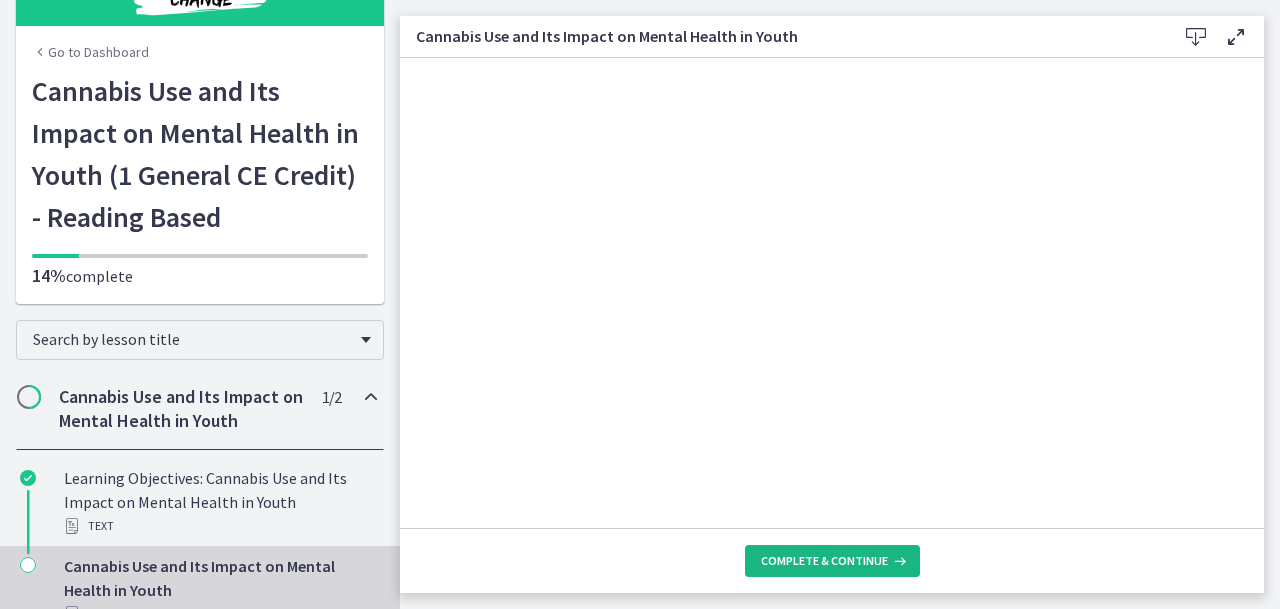 click on "Complete & continue" at bounding box center [824, 561] 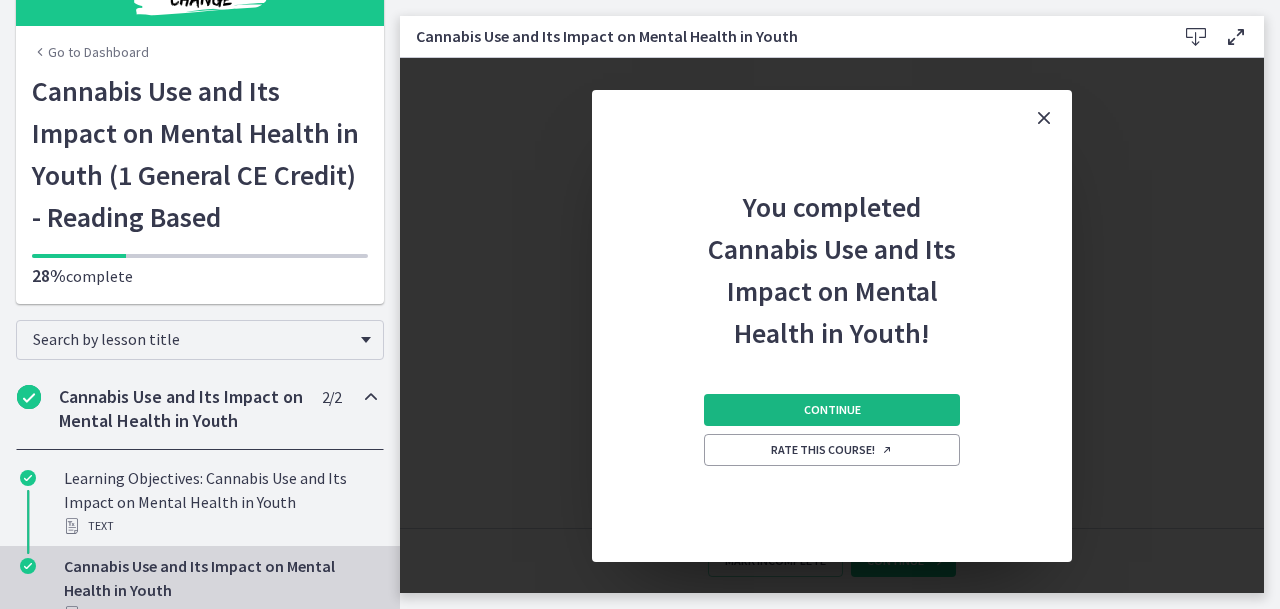 click on "Continue" at bounding box center [832, 410] 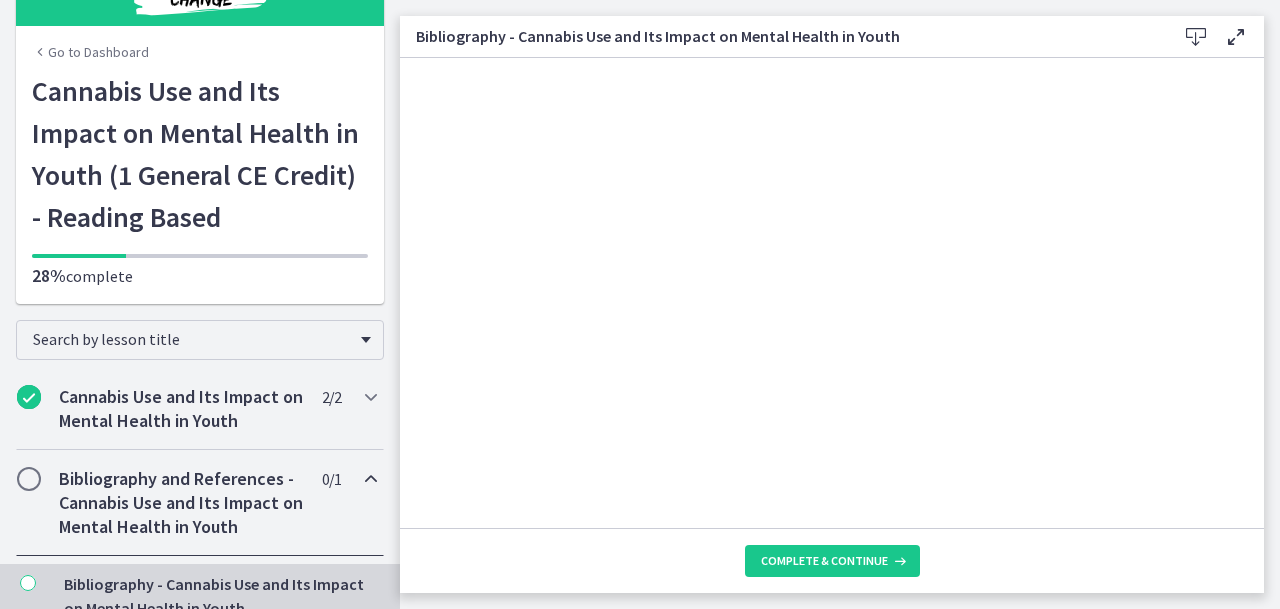 scroll, scrollTop: 0, scrollLeft: 0, axis: both 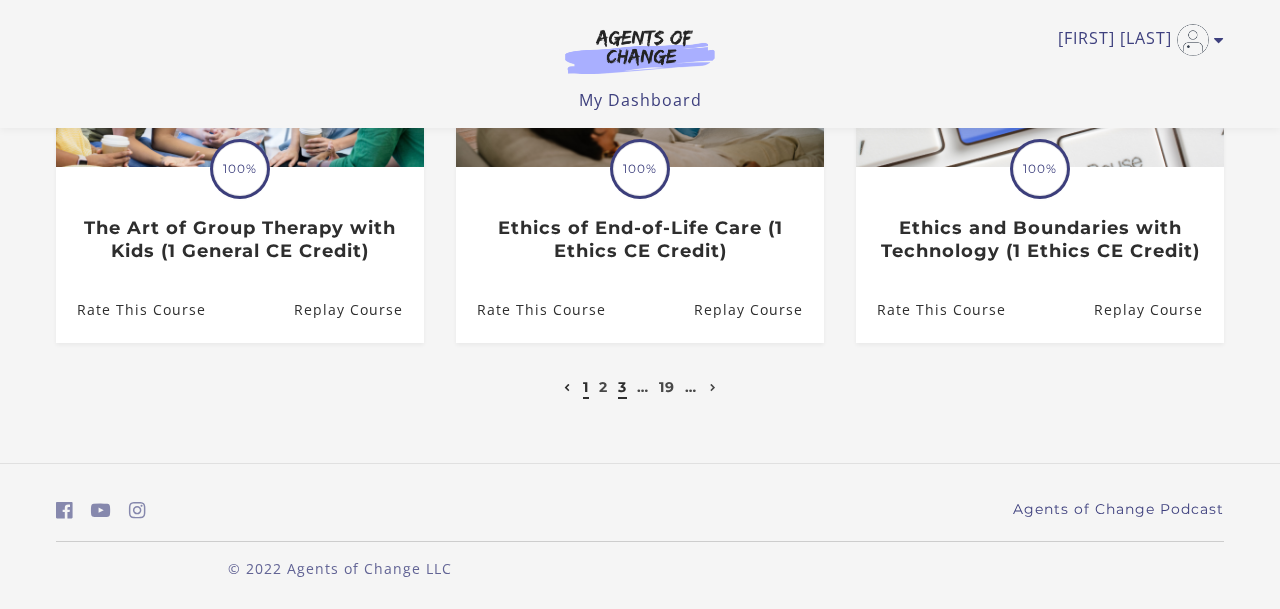 click on "3" at bounding box center (622, 387) 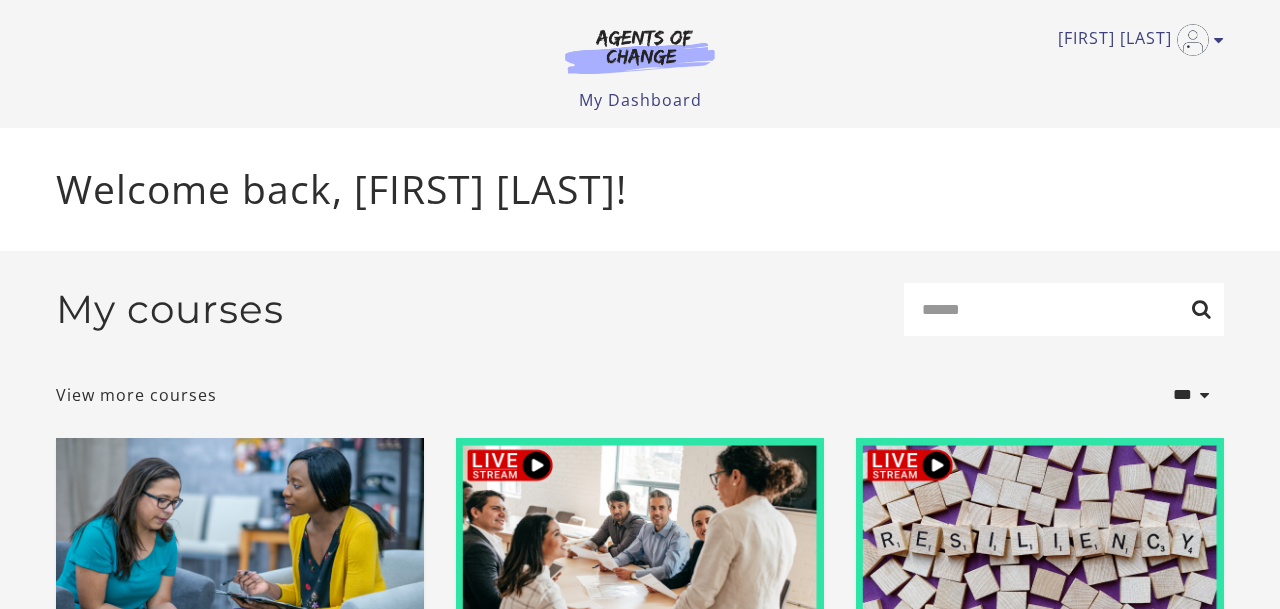 scroll, scrollTop: 0, scrollLeft: 0, axis: both 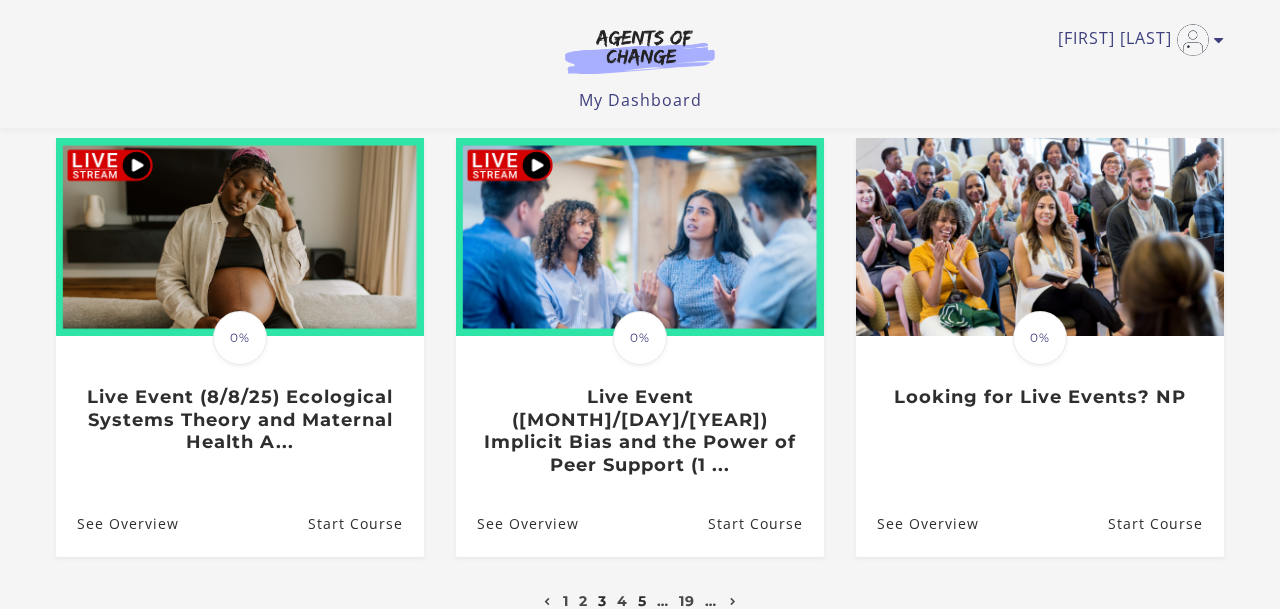 click on "5" at bounding box center (642, 601) 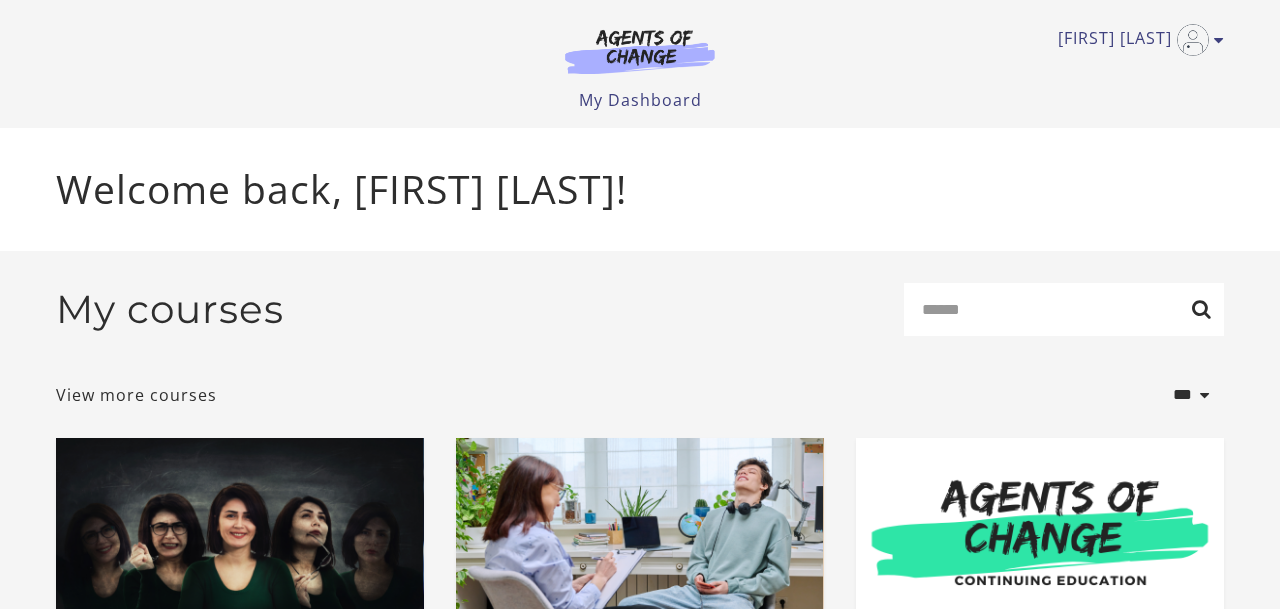 scroll, scrollTop: 0, scrollLeft: 0, axis: both 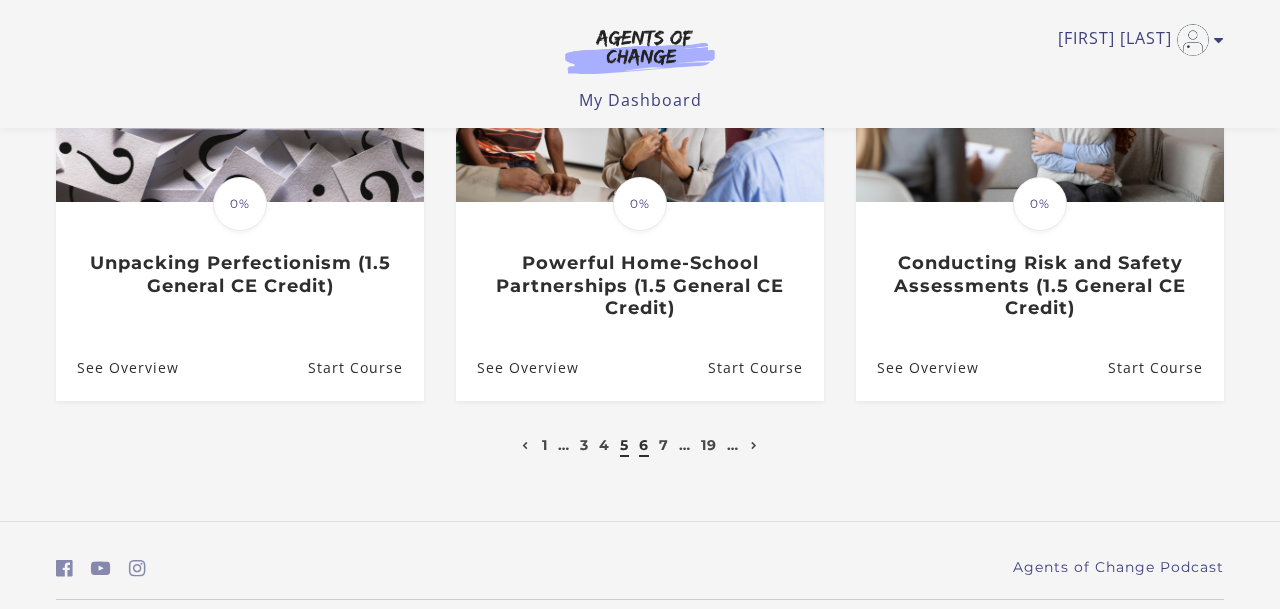 click on "6" at bounding box center [644, 445] 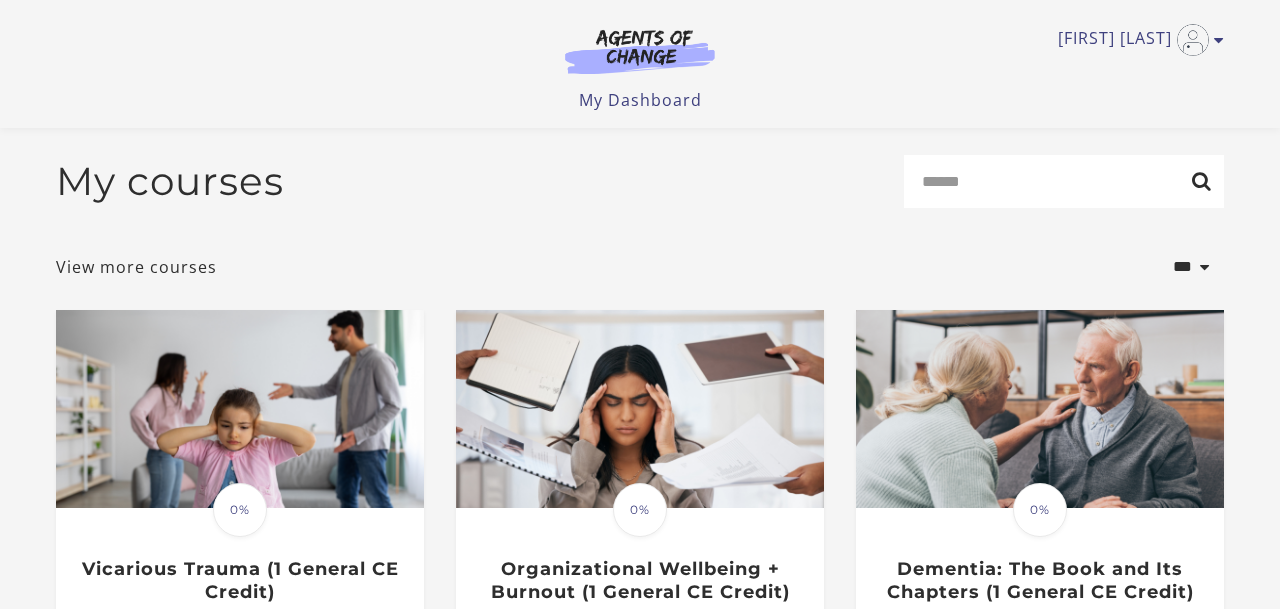 scroll, scrollTop: 253, scrollLeft: 0, axis: vertical 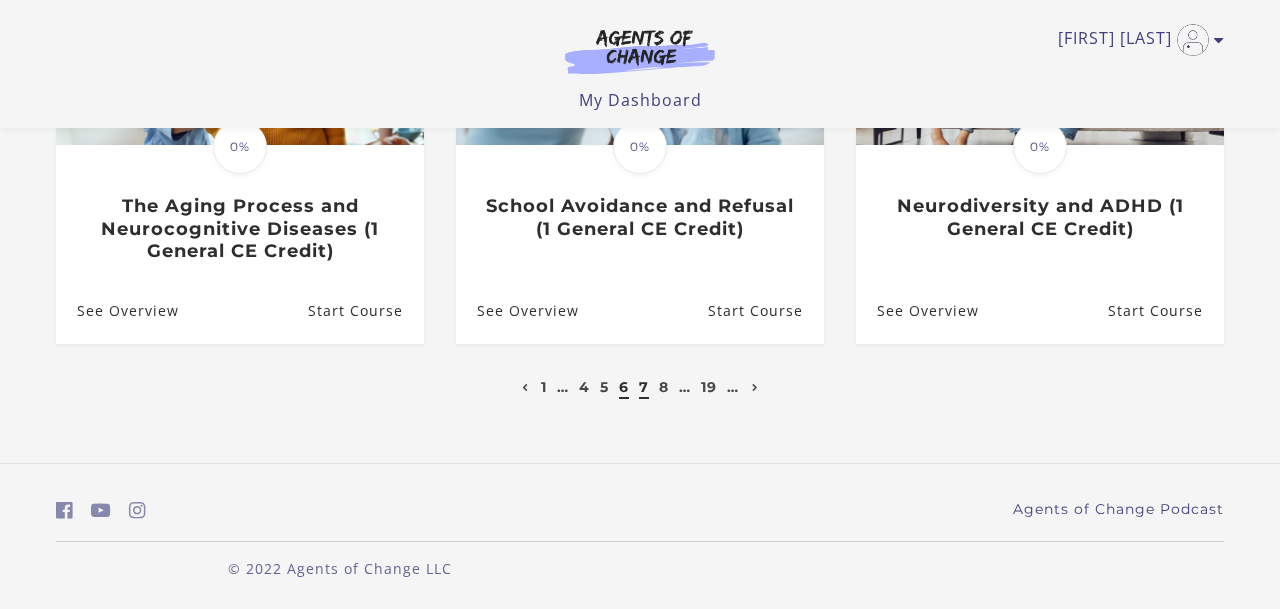 click on "7" at bounding box center (644, 387) 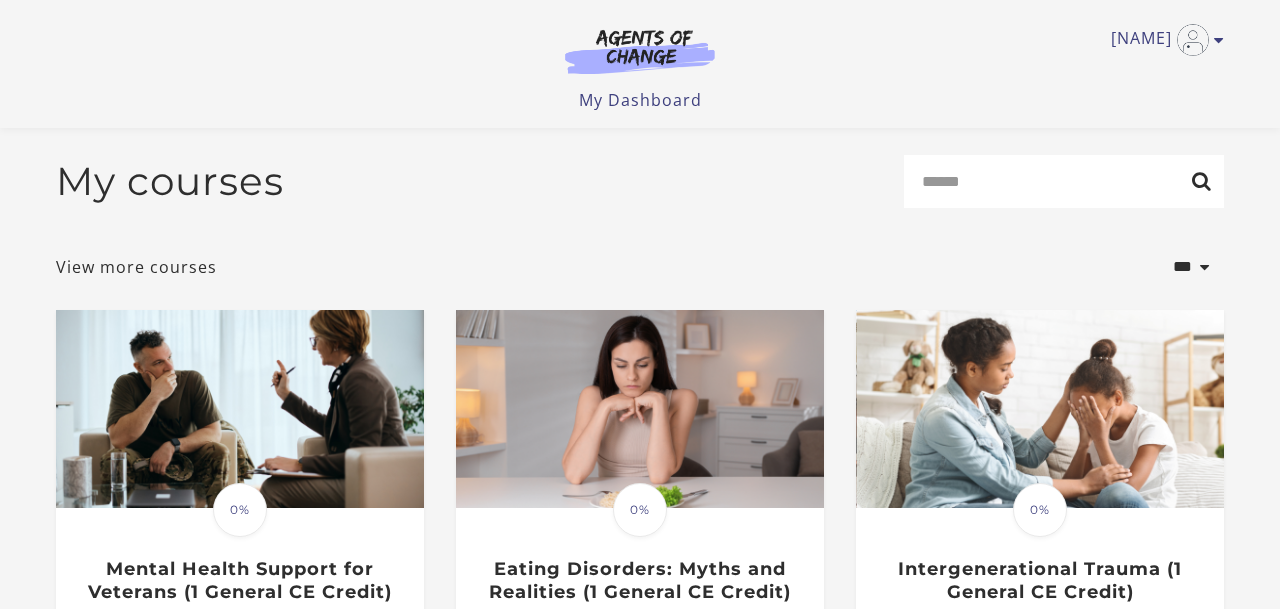 scroll, scrollTop: 248, scrollLeft: 0, axis: vertical 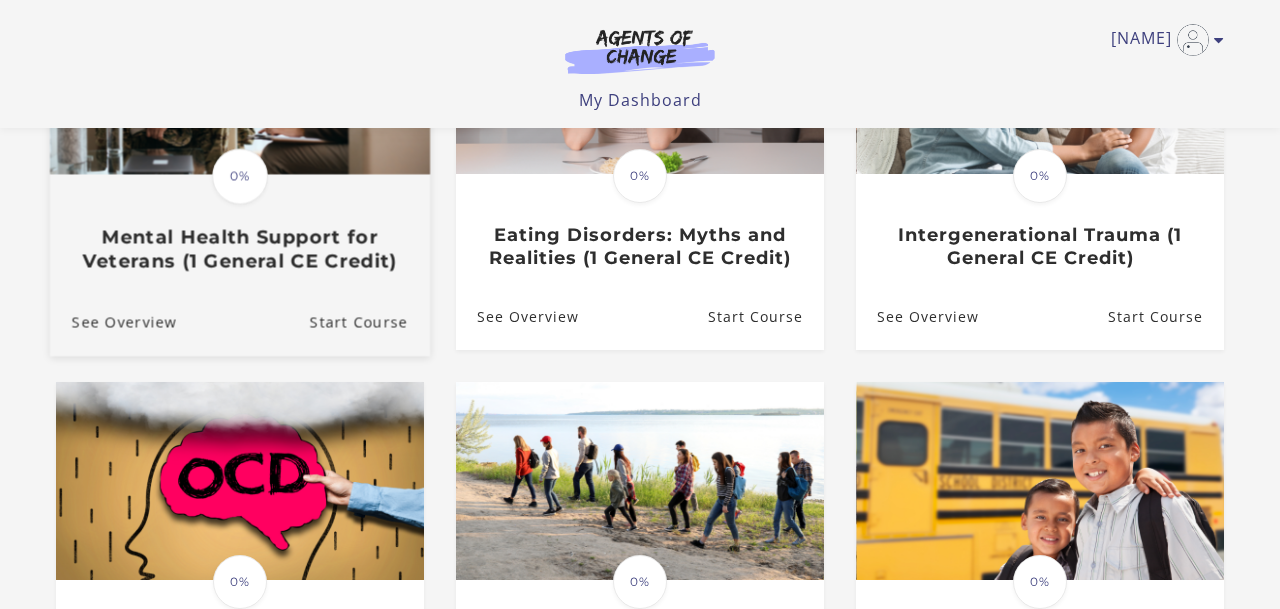 click on "Mental Health Support for Veterans (1 General CE Credit)" at bounding box center (240, 249) 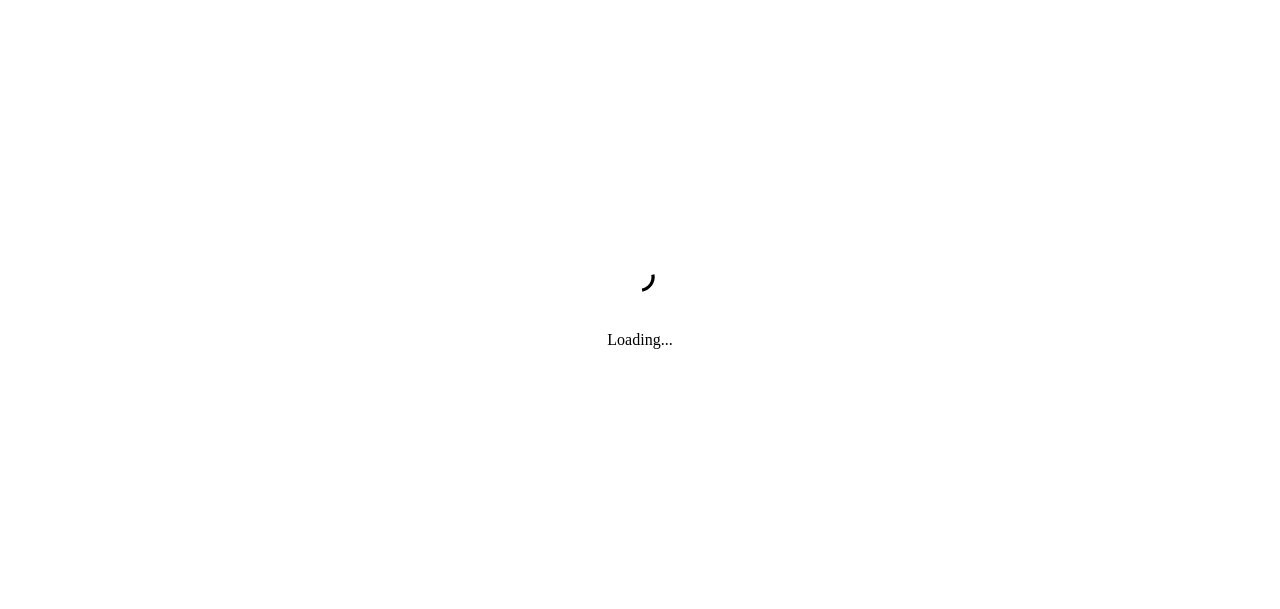 scroll, scrollTop: 0, scrollLeft: 0, axis: both 